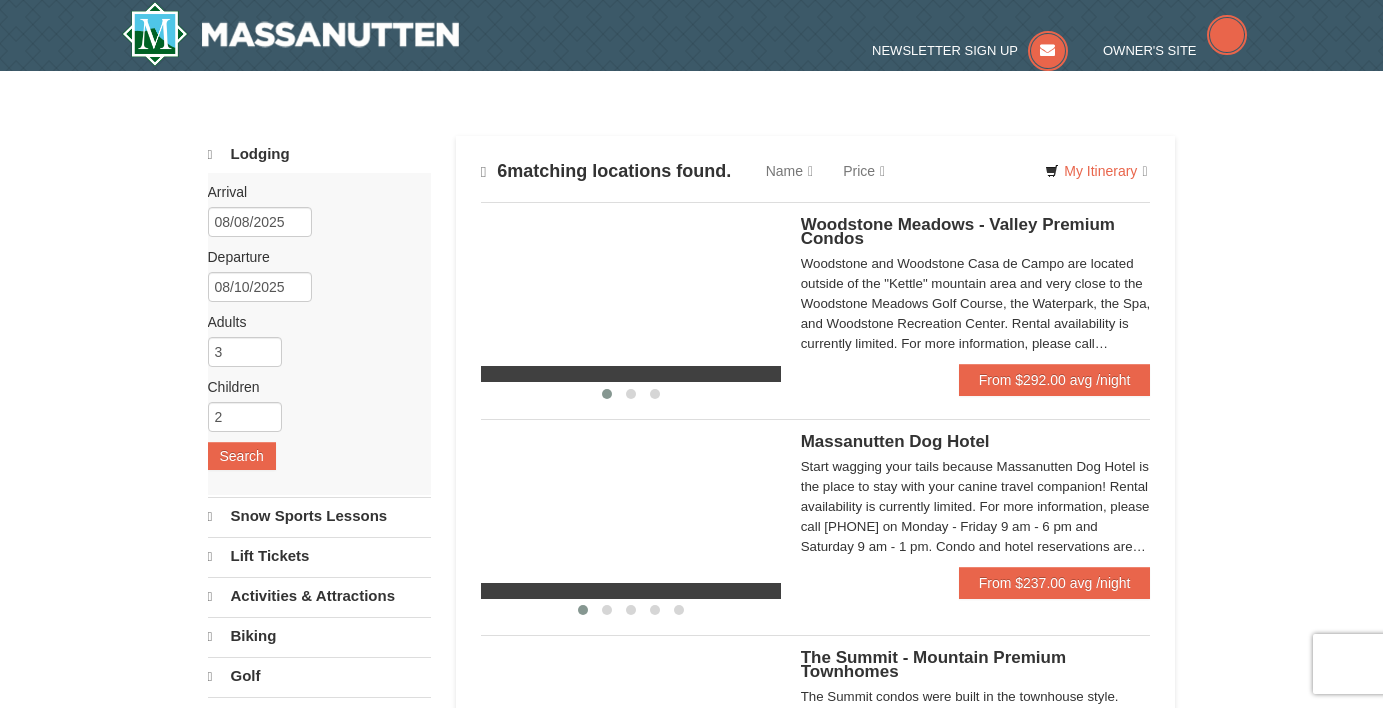 scroll, scrollTop: 0, scrollLeft: 0, axis: both 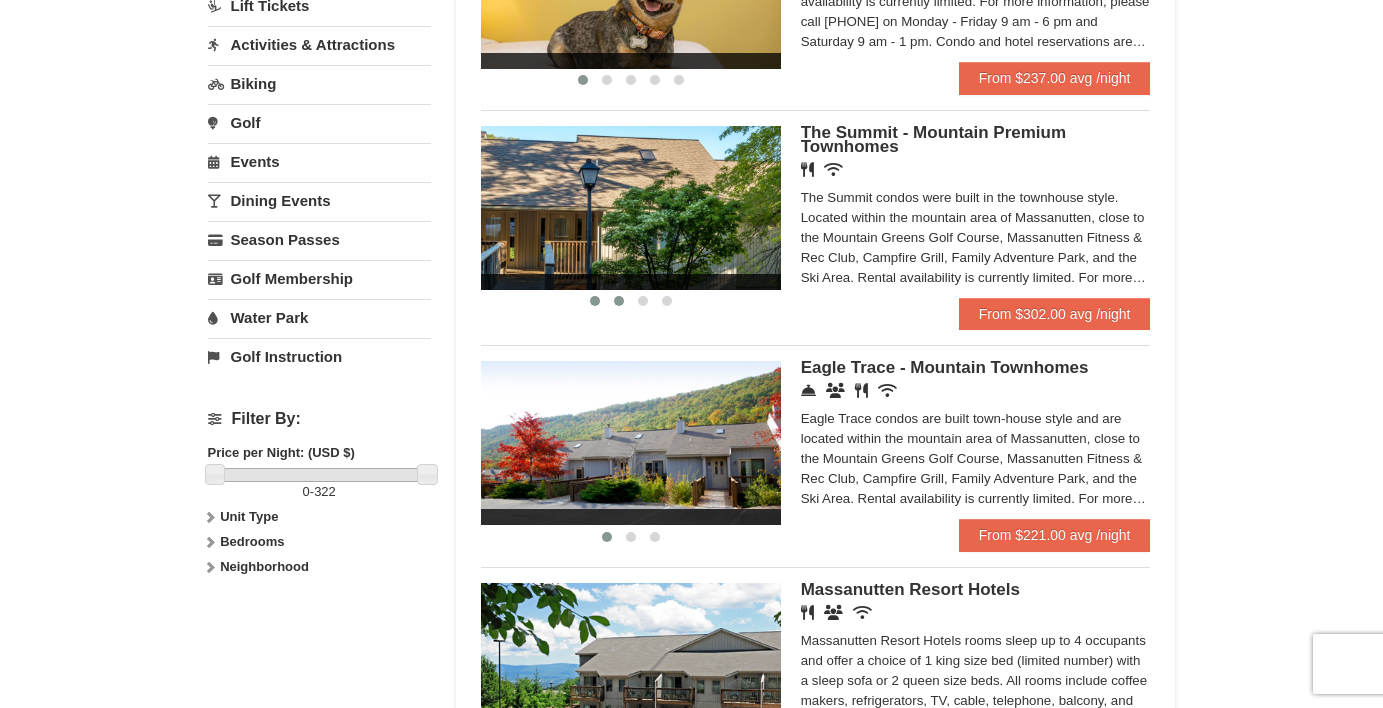 click at bounding box center [619, 301] 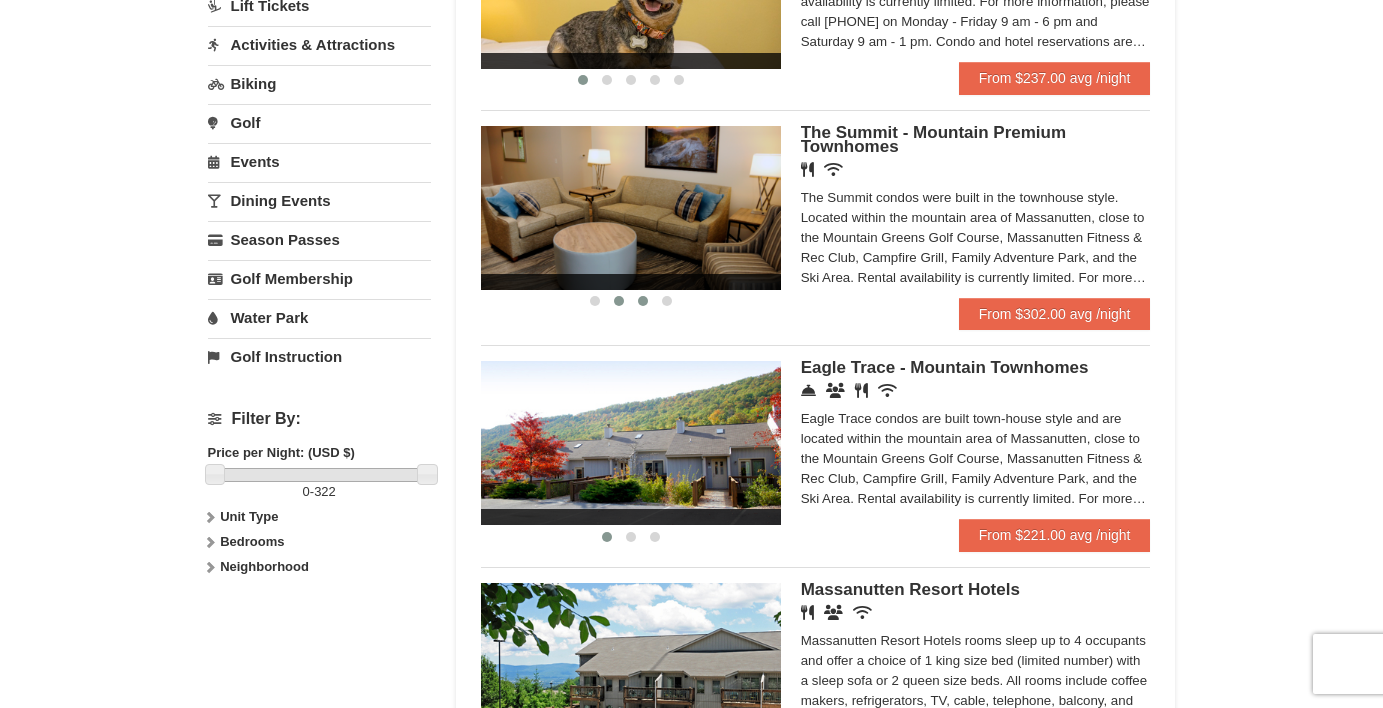 click at bounding box center [643, 301] 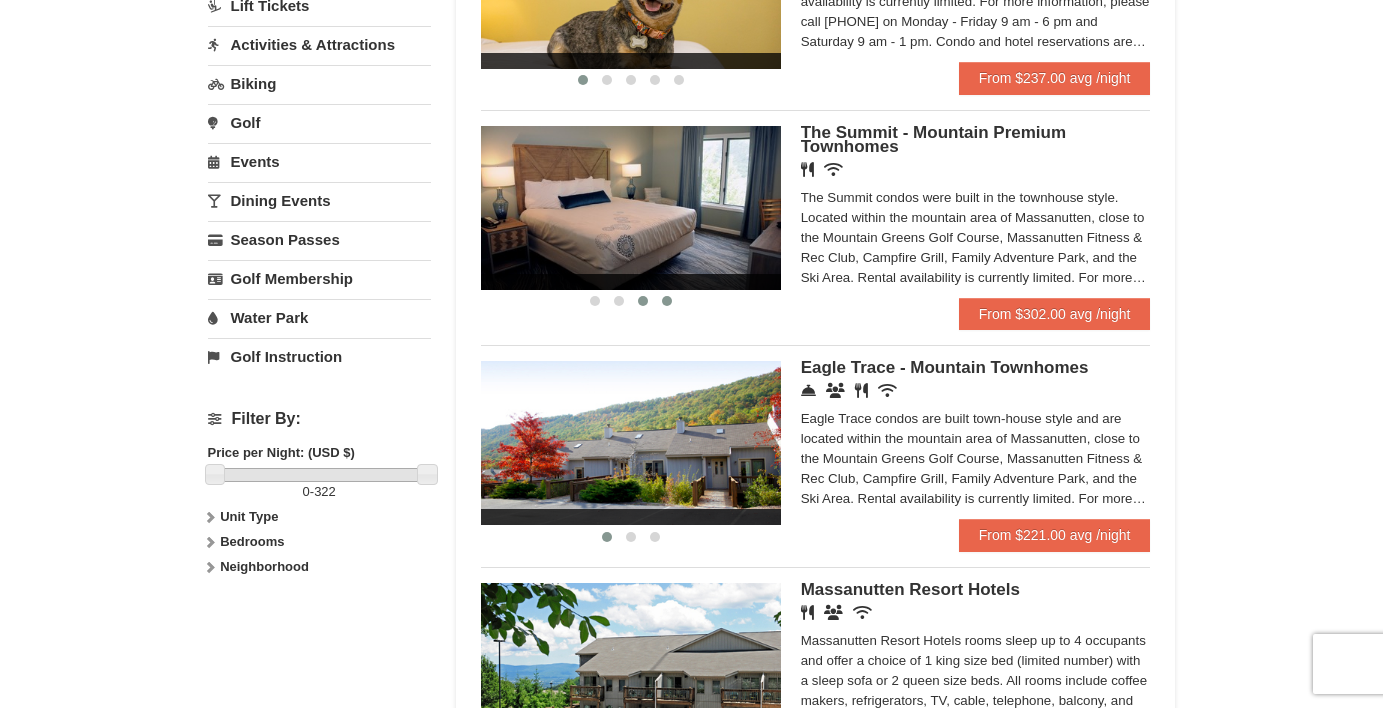 click at bounding box center (667, 301) 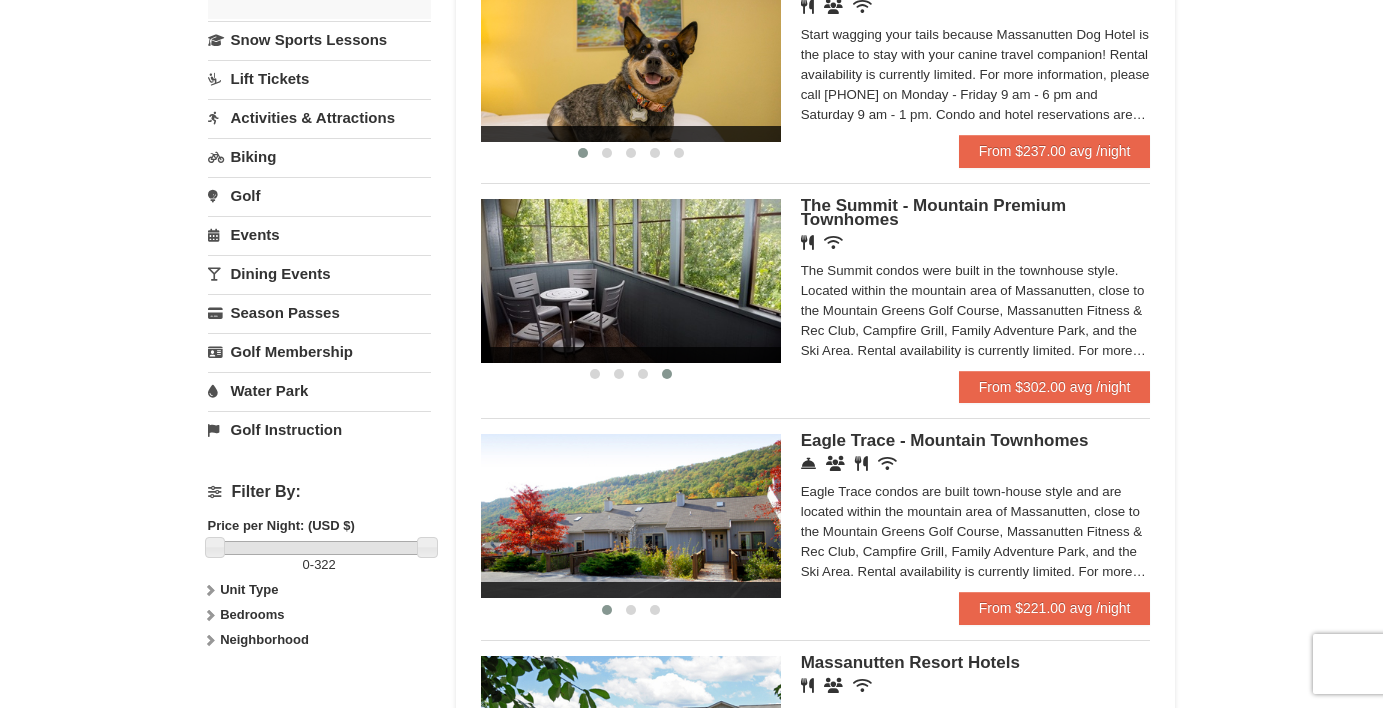 scroll, scrollTop: 469, scrollLeft: 0, axis: vertical 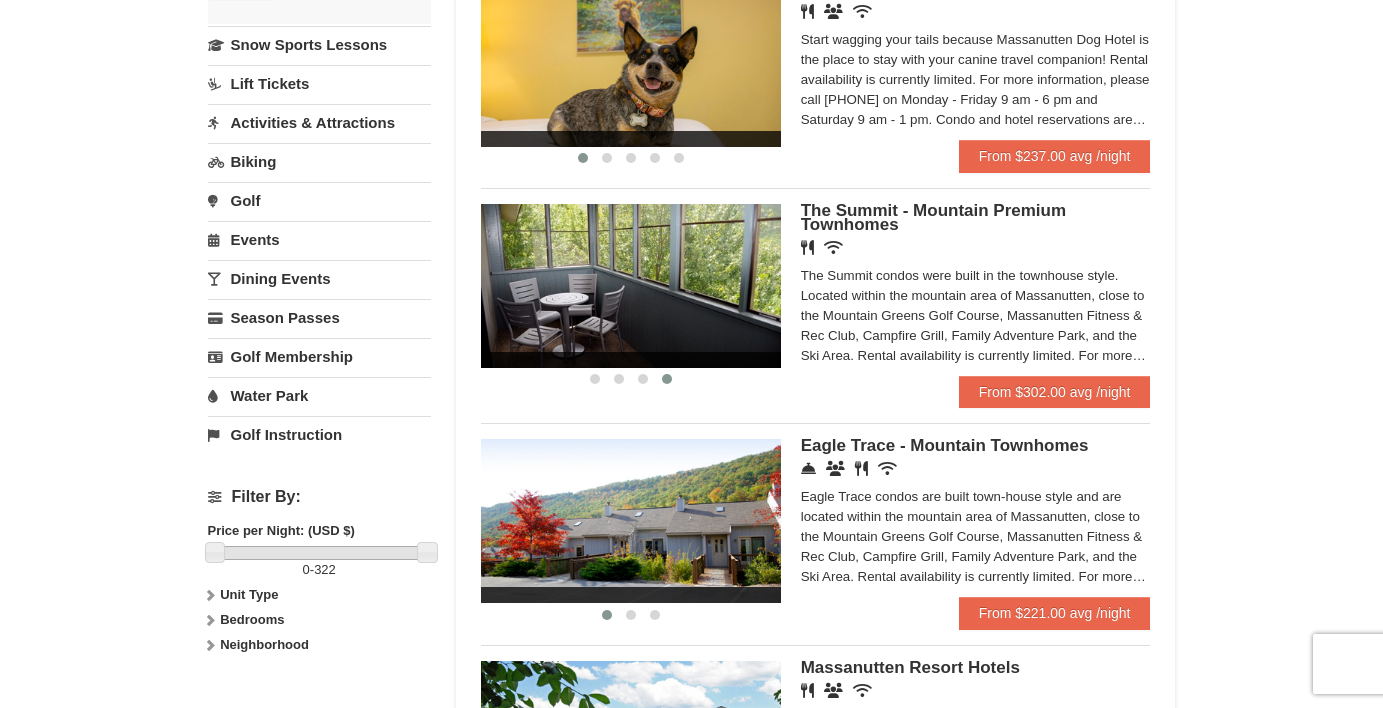 click on "The Summit - Mountain Premium Townhomes" at bounding box center (933, 217) 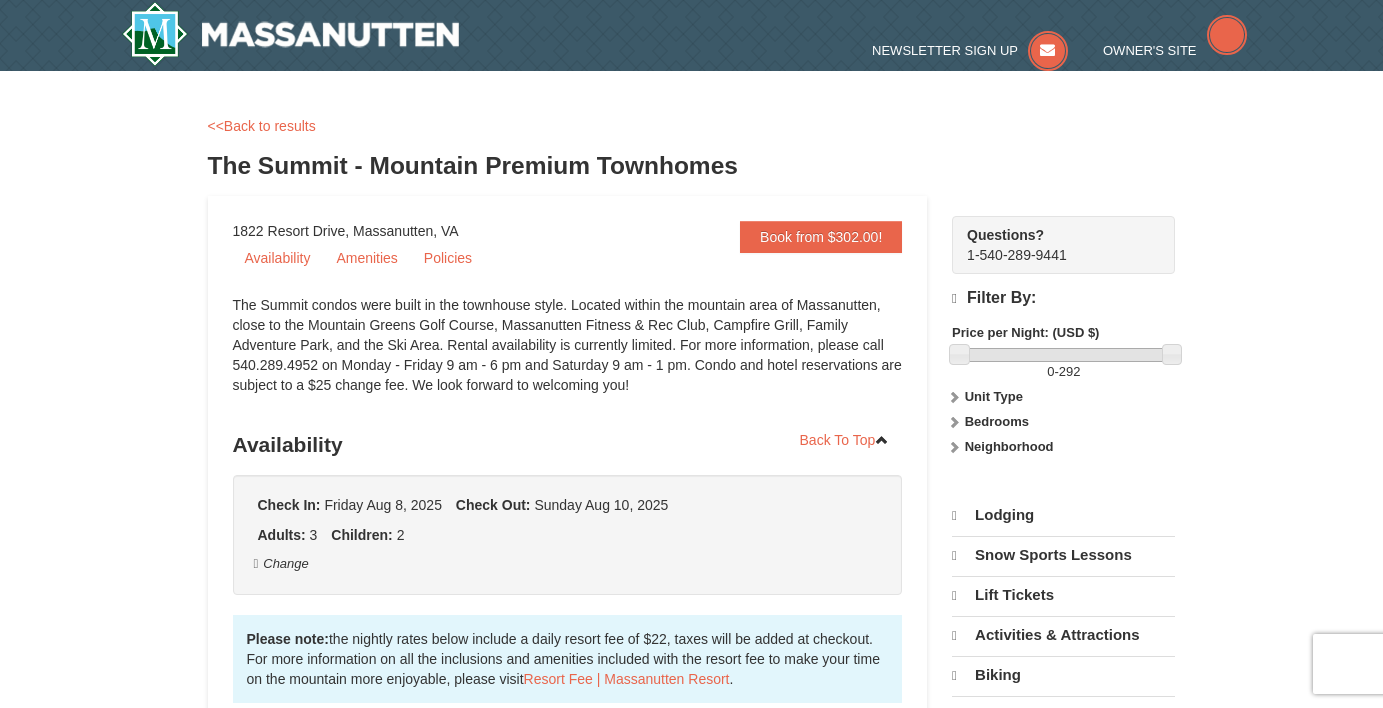scroll, scrollTop: 0, scrollLeft: 0, axis: both 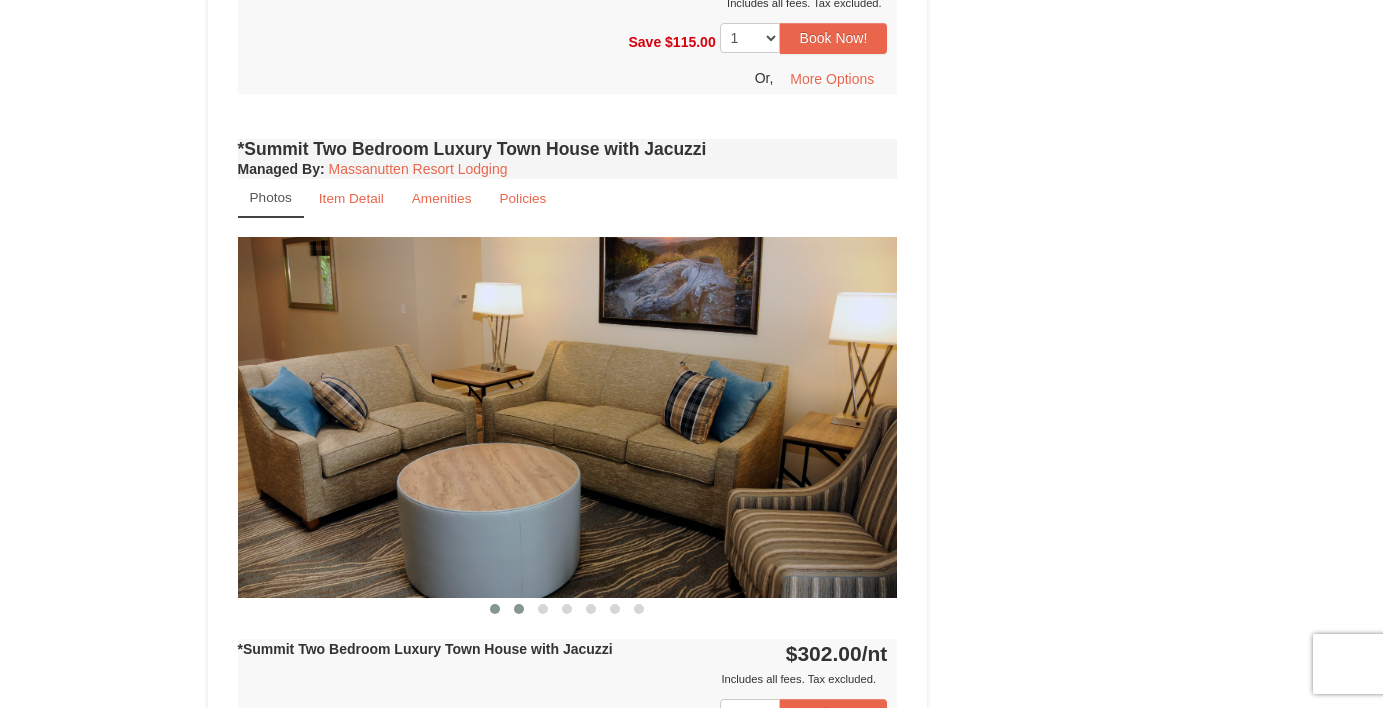 click at bounding box center [519, 609] 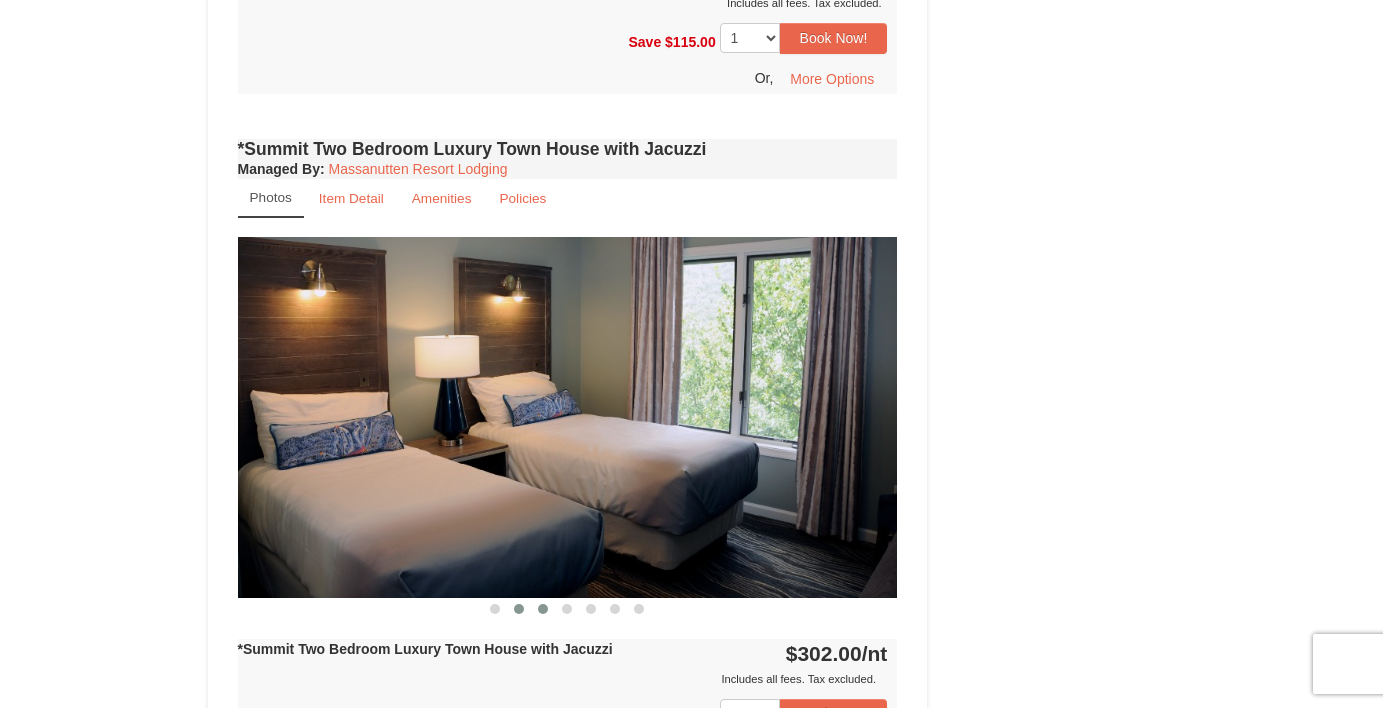 click at bounding box center [543, 609] 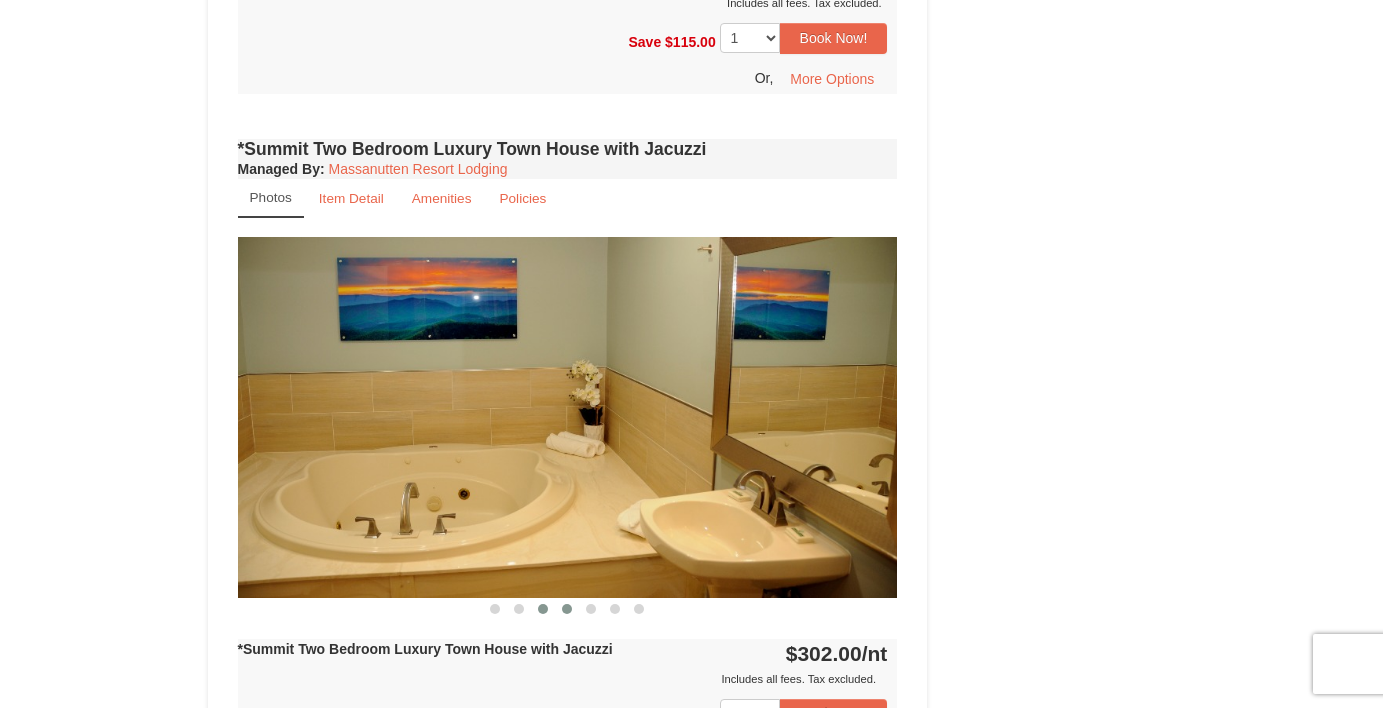 click at bounding box center [567, 609] 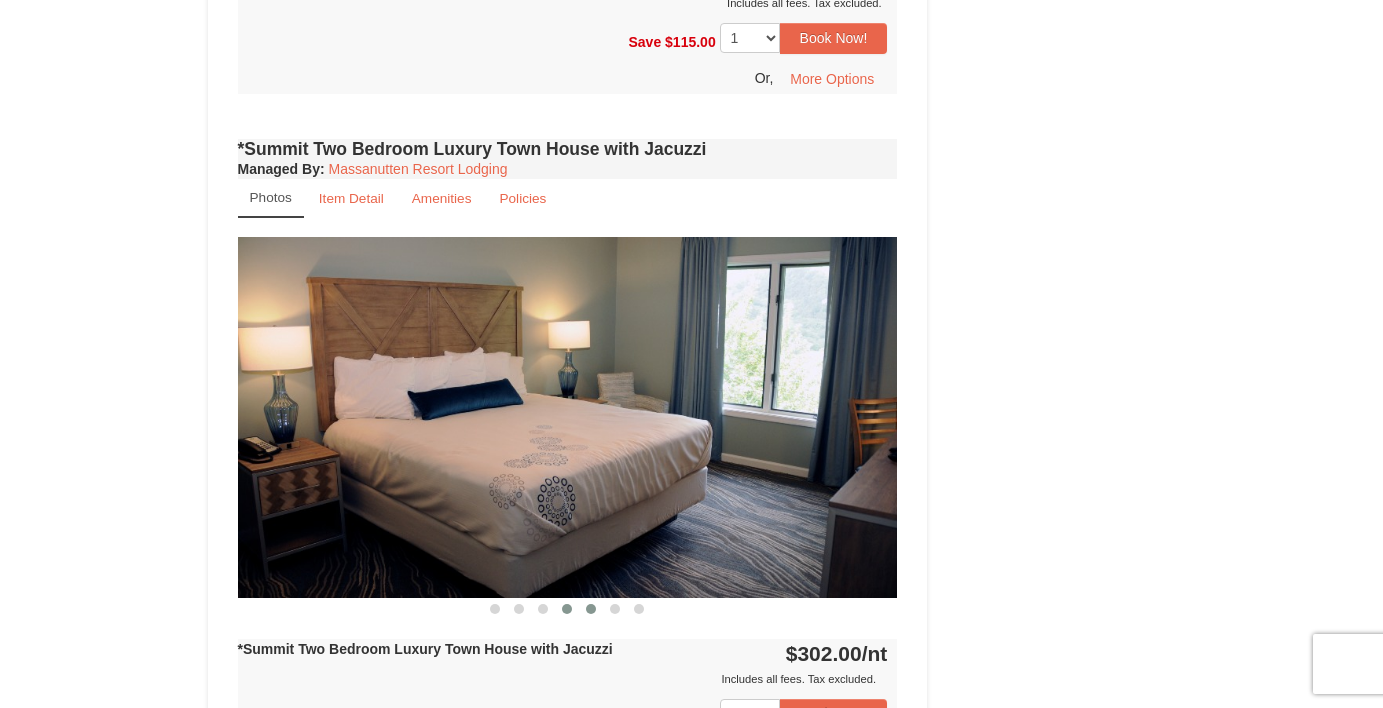 click at bounding box center [591, 609] 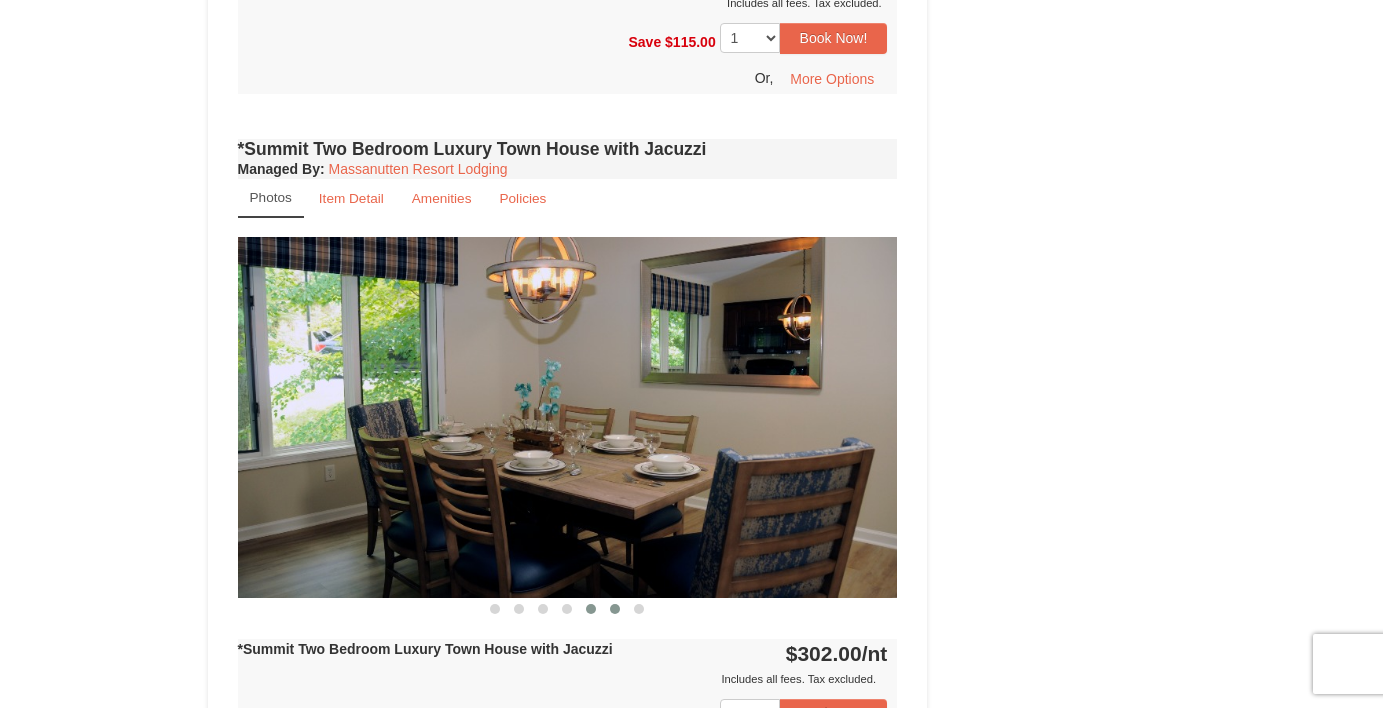 click at bounding box center [615, 609] 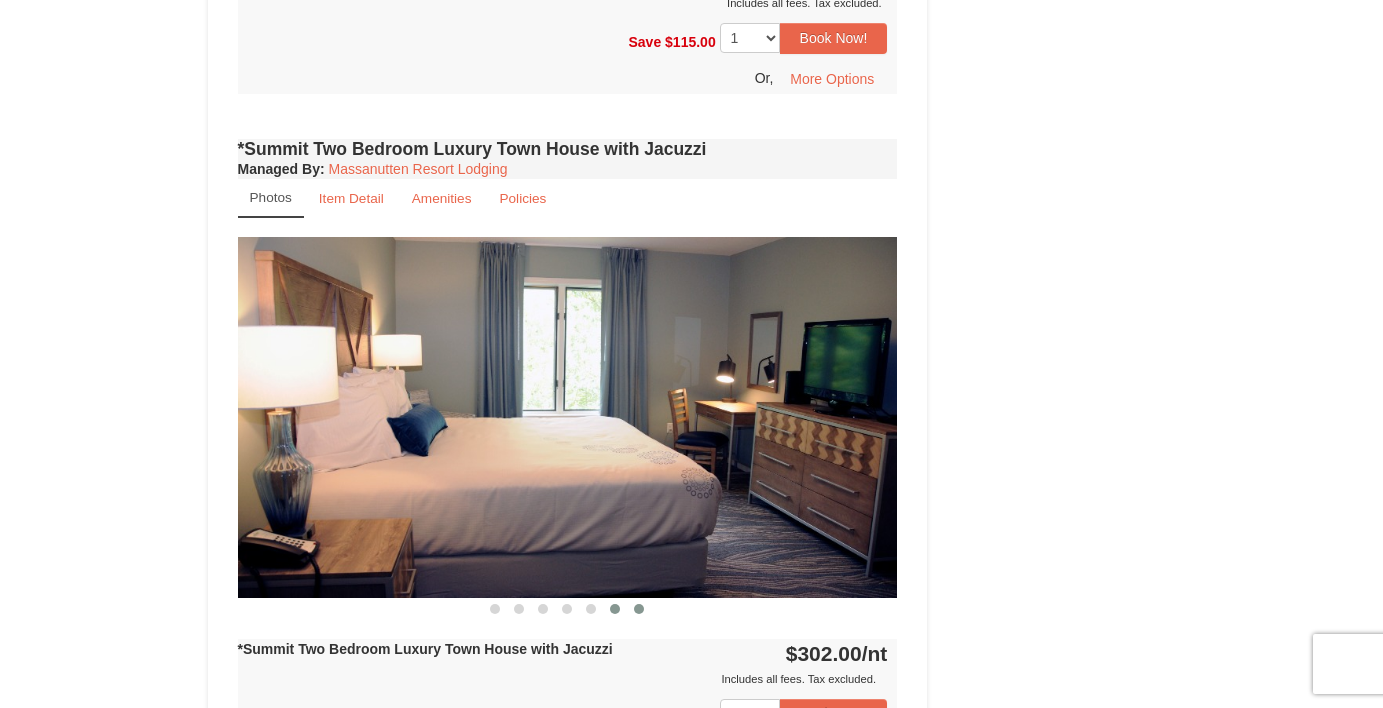 click at bounding box center [639, 609] 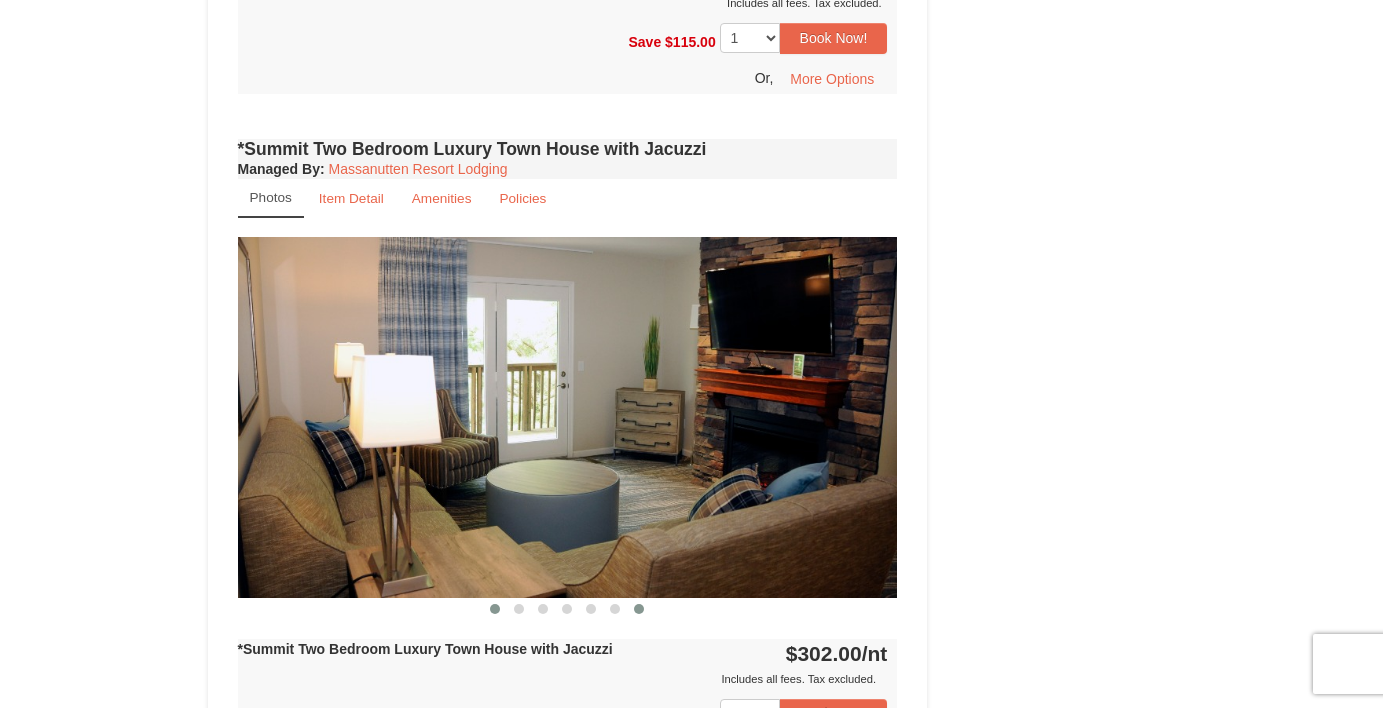 click at bounding box center [495, 609] 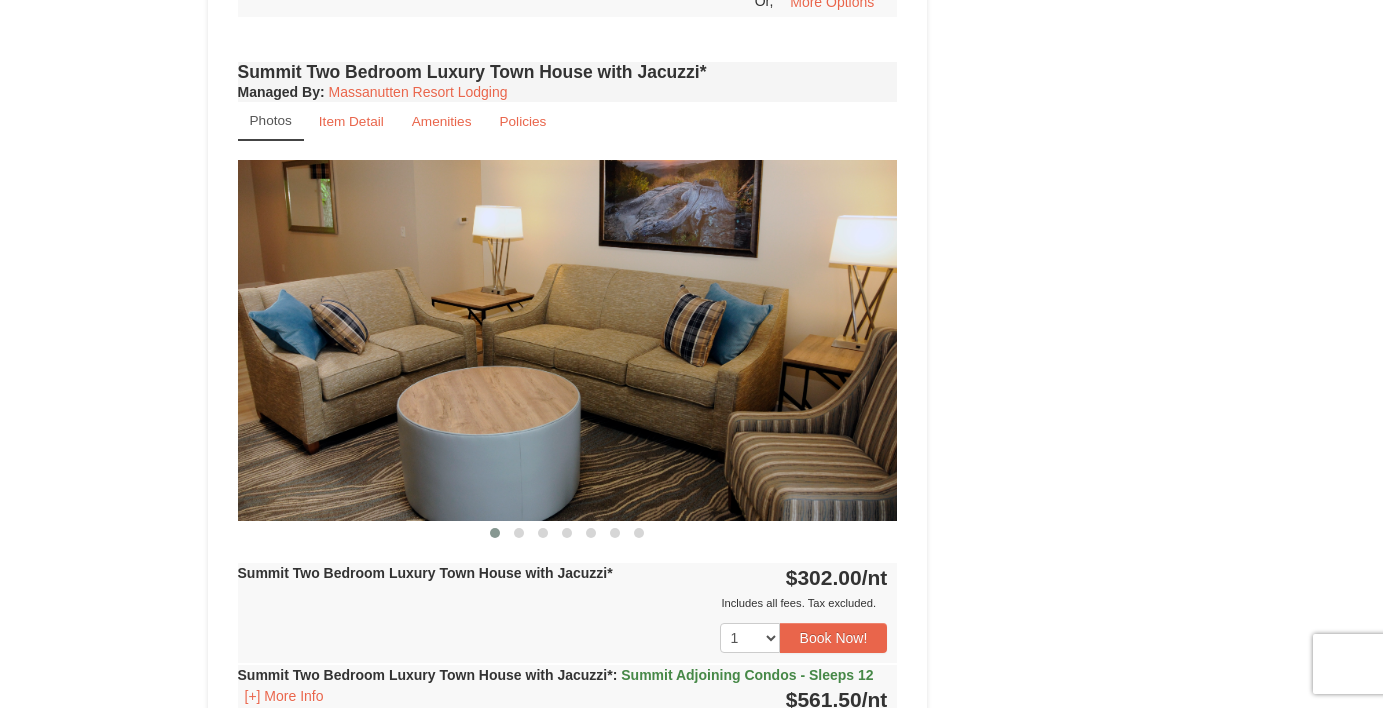 scroll, scrollTop: 2264, scrollLeft: 0, axis: vertical 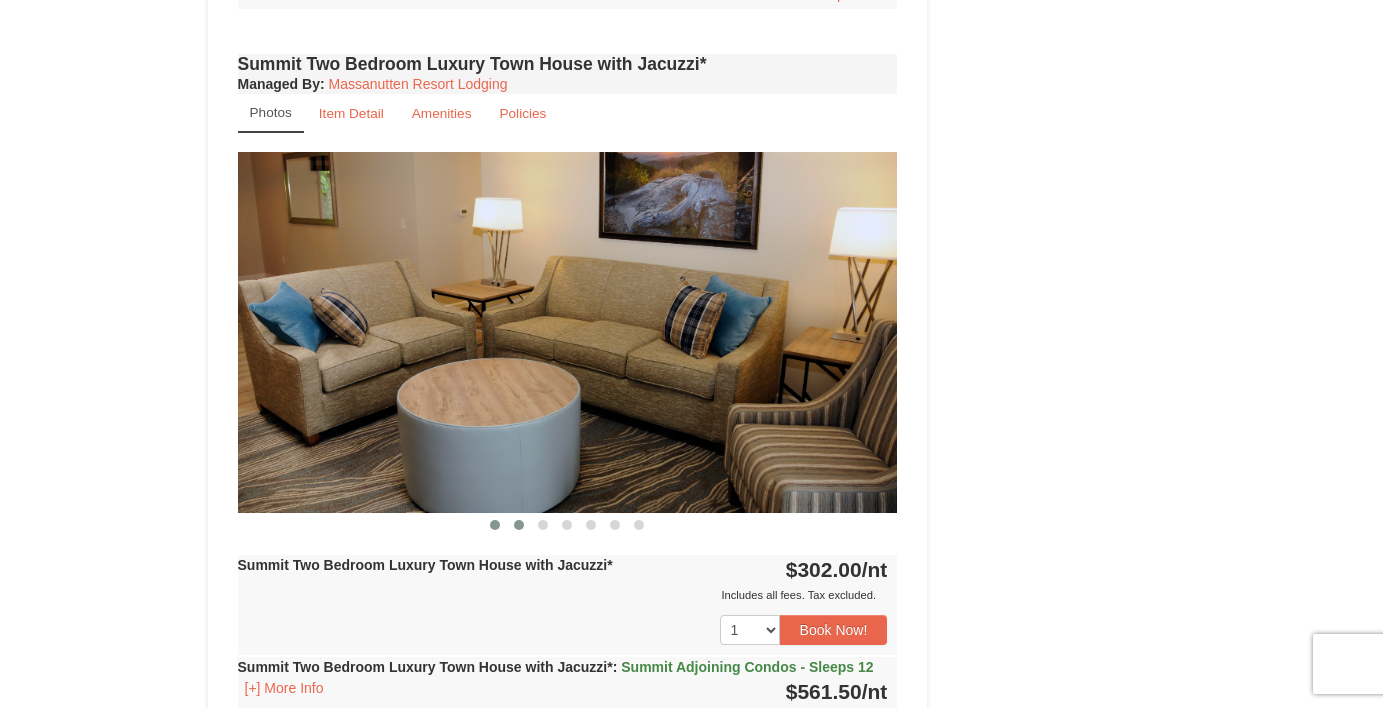 click at bounding box center [519, 525] 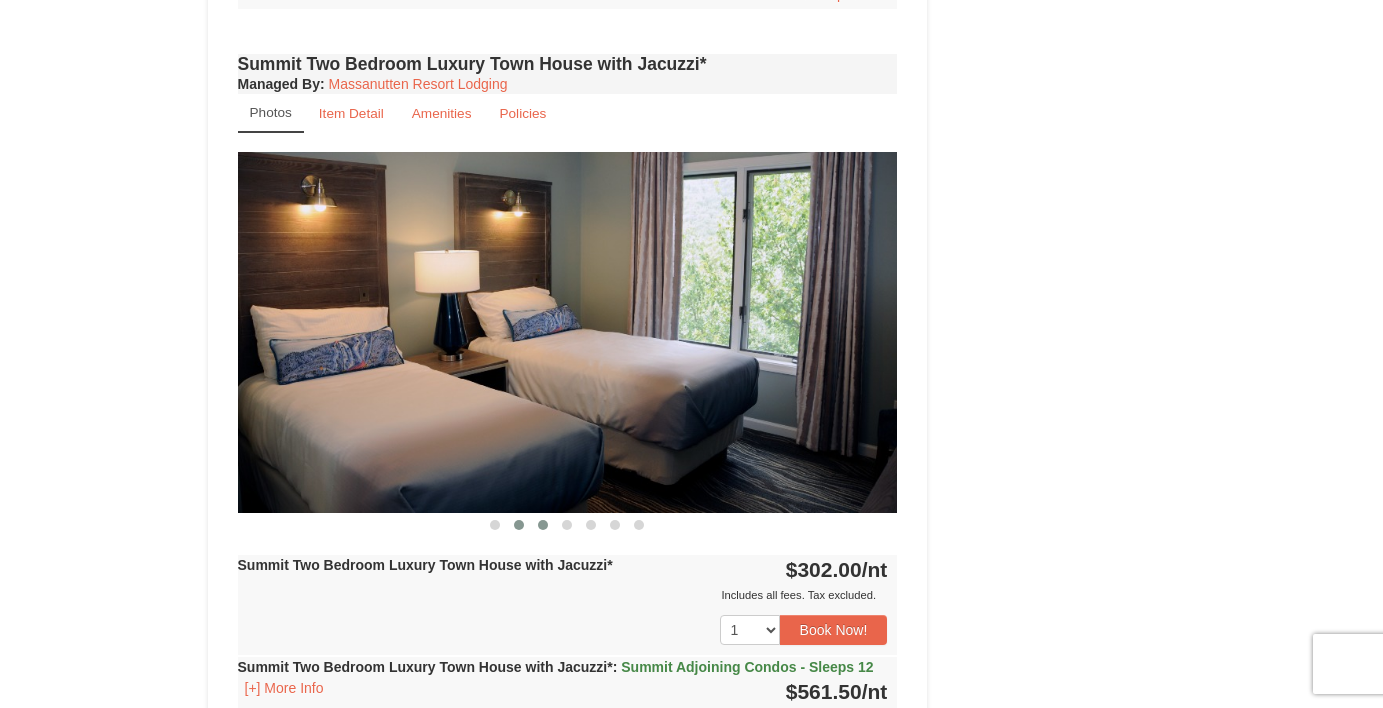 click at bounding box center [543, 525] 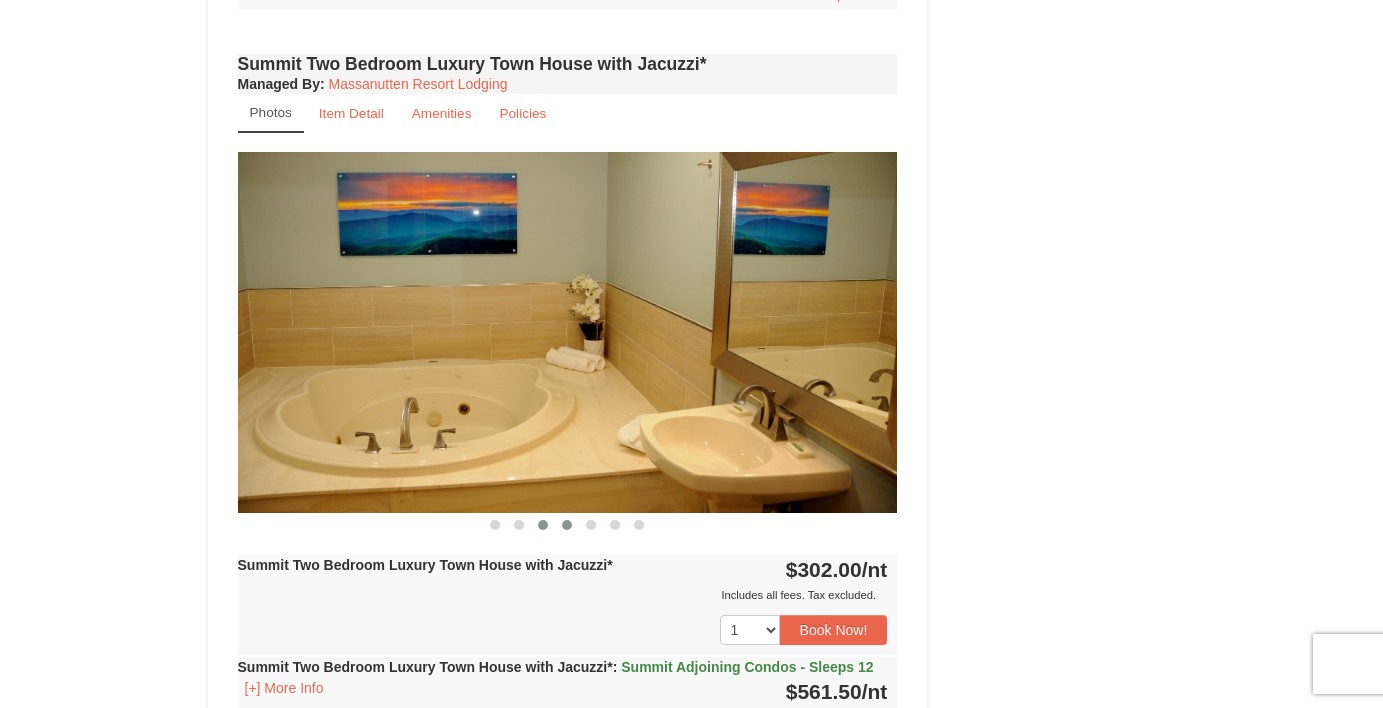 click at bounding box center (567, 525) 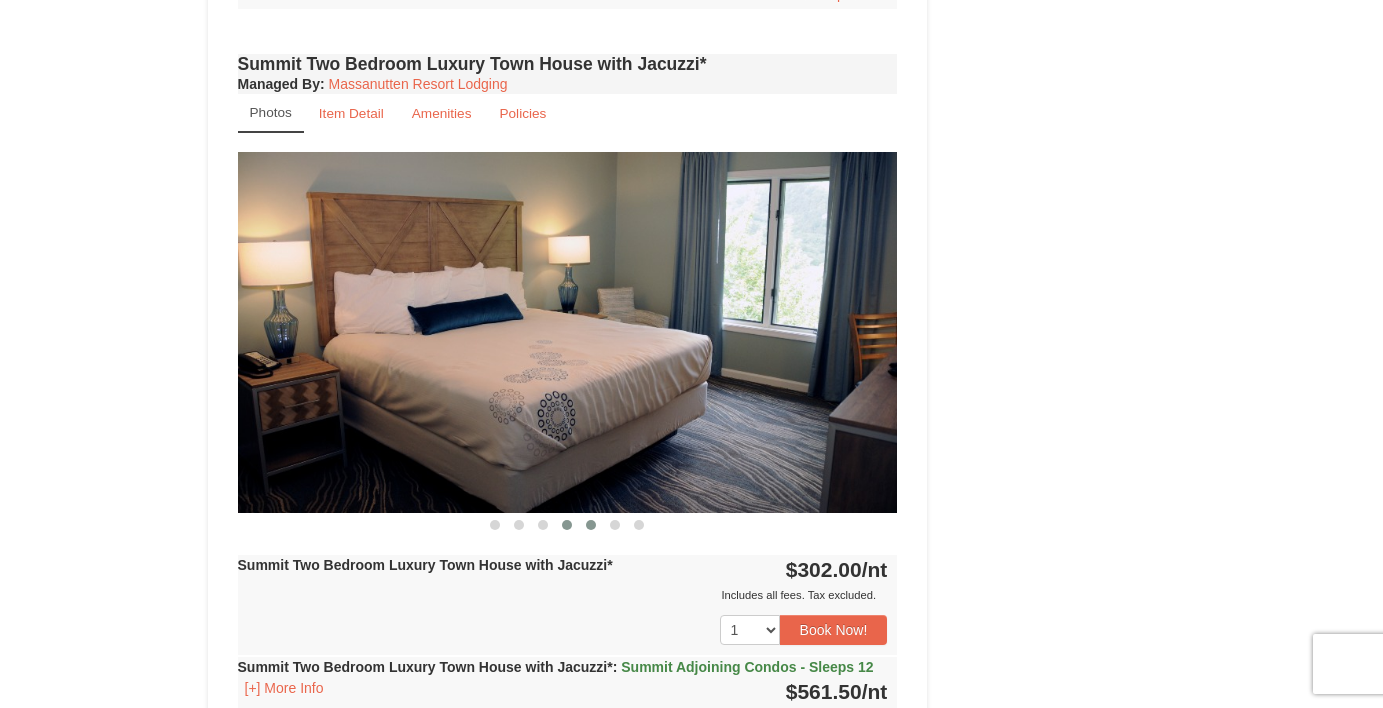 click at bounding box center [591, 525] 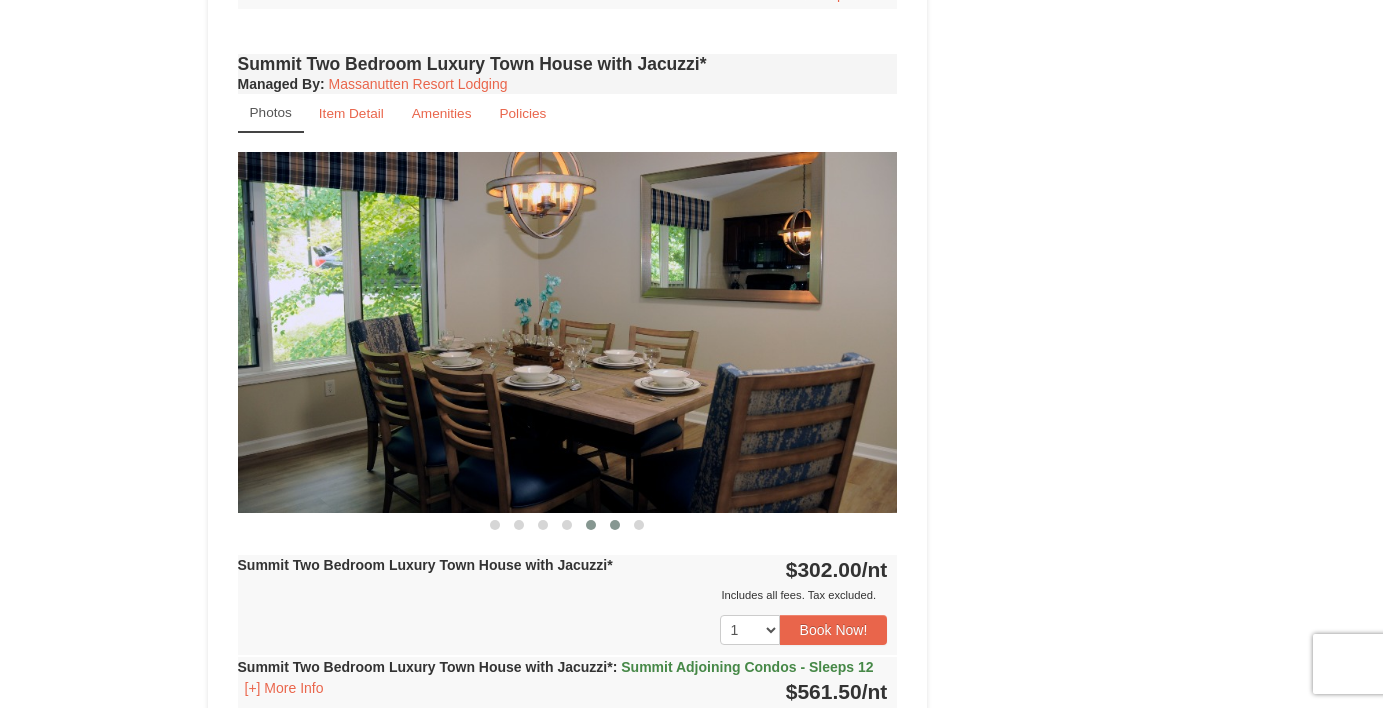 click at bounding box center (615, 525) 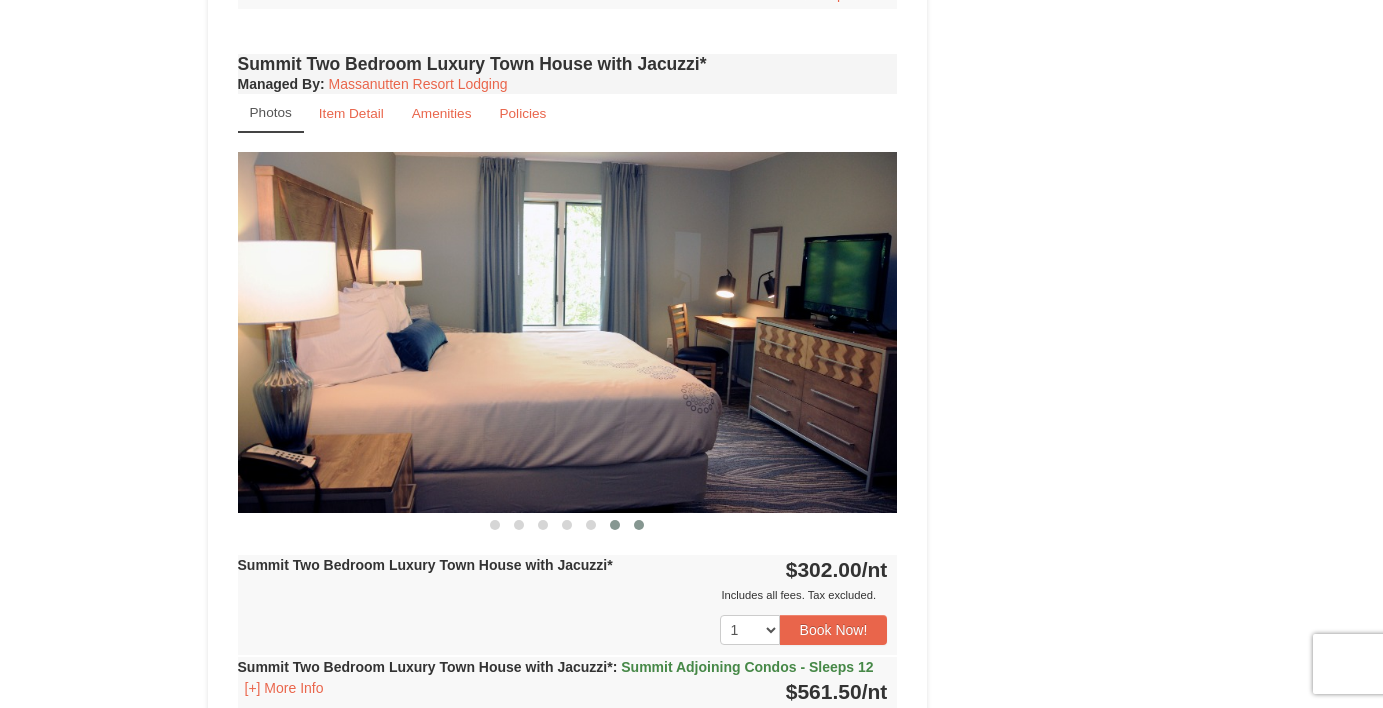 click at bounding box center [639, 525] 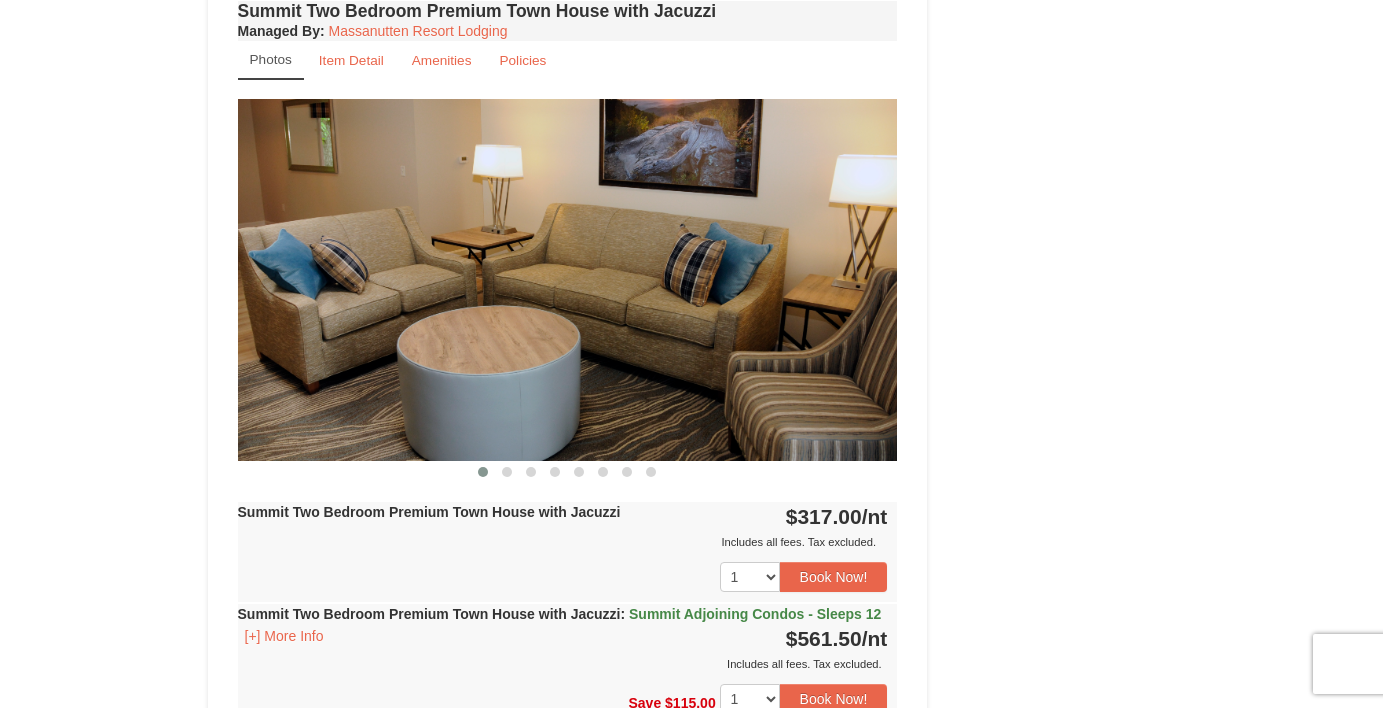 scroll, scrollTop: 3122, scrollLeft: 0, axis: vertical 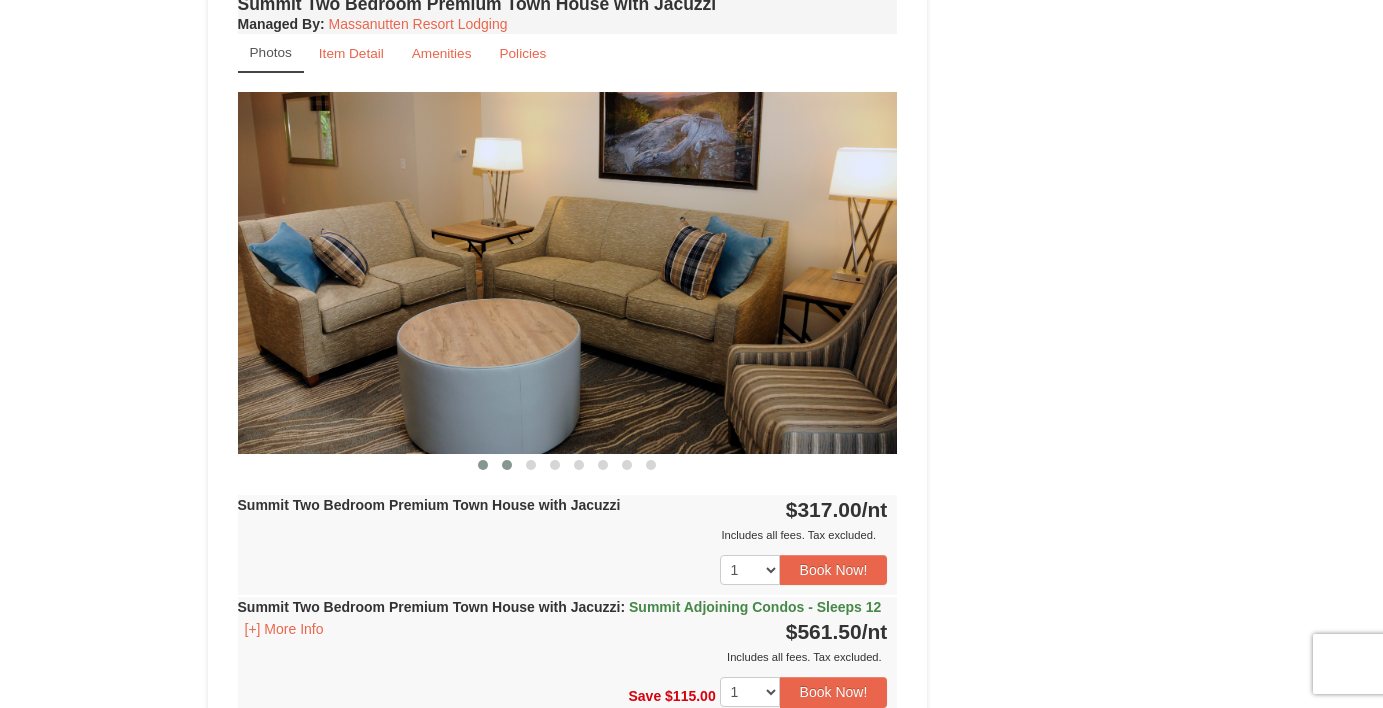 click at bounding box center (507, 465) 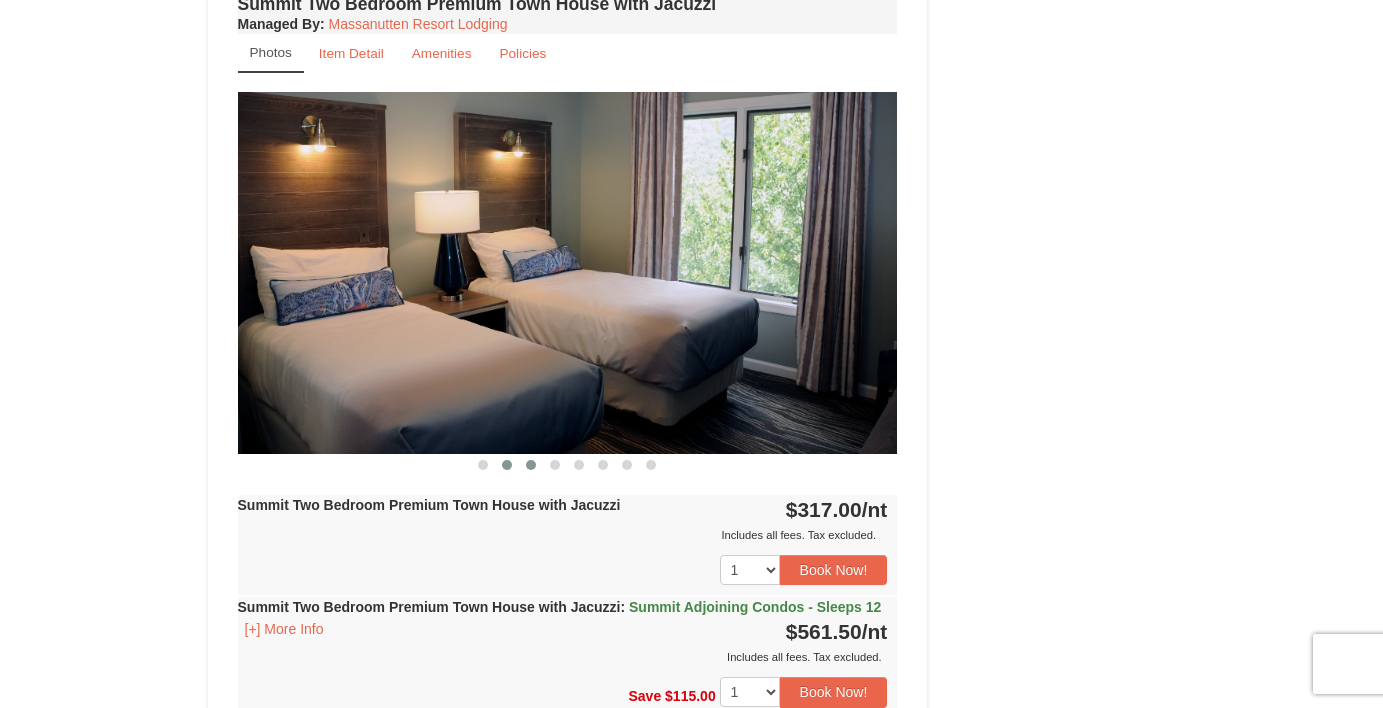 click at bounding box center (531, 465) 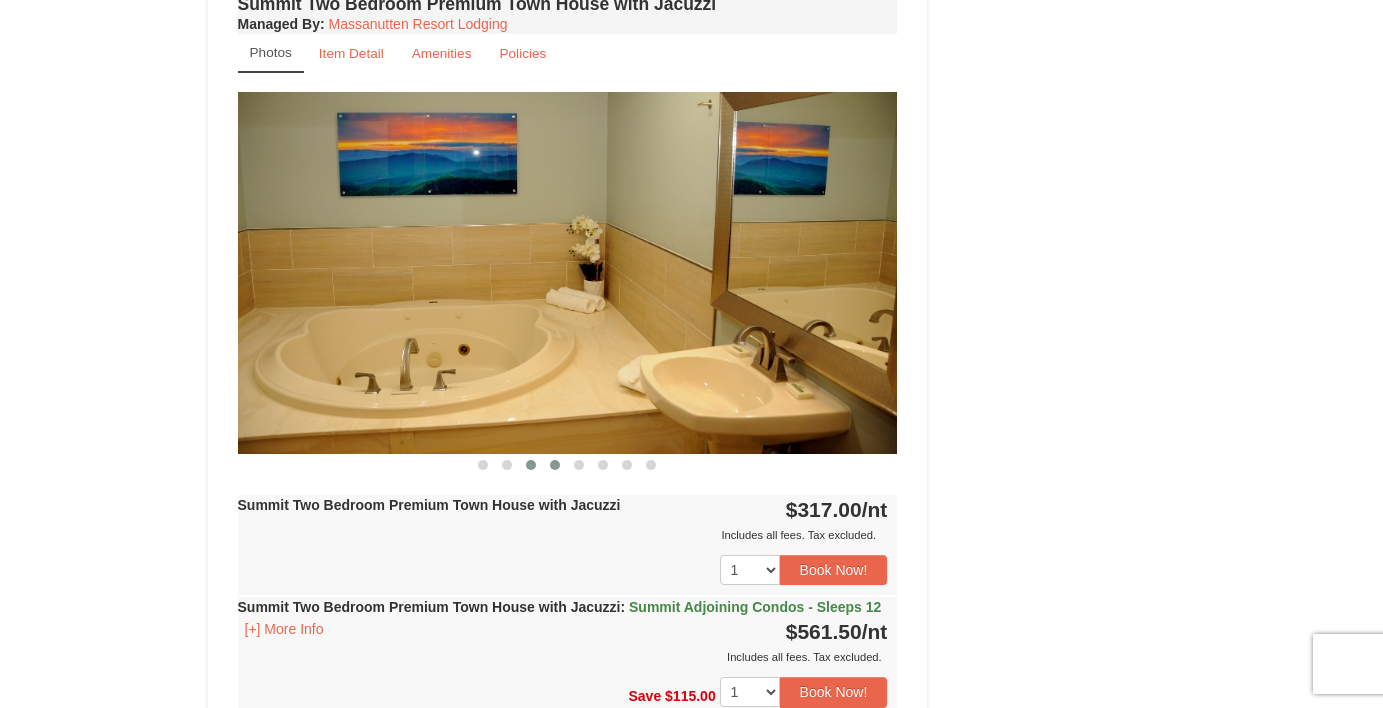 click at bounding box center [555, 465] 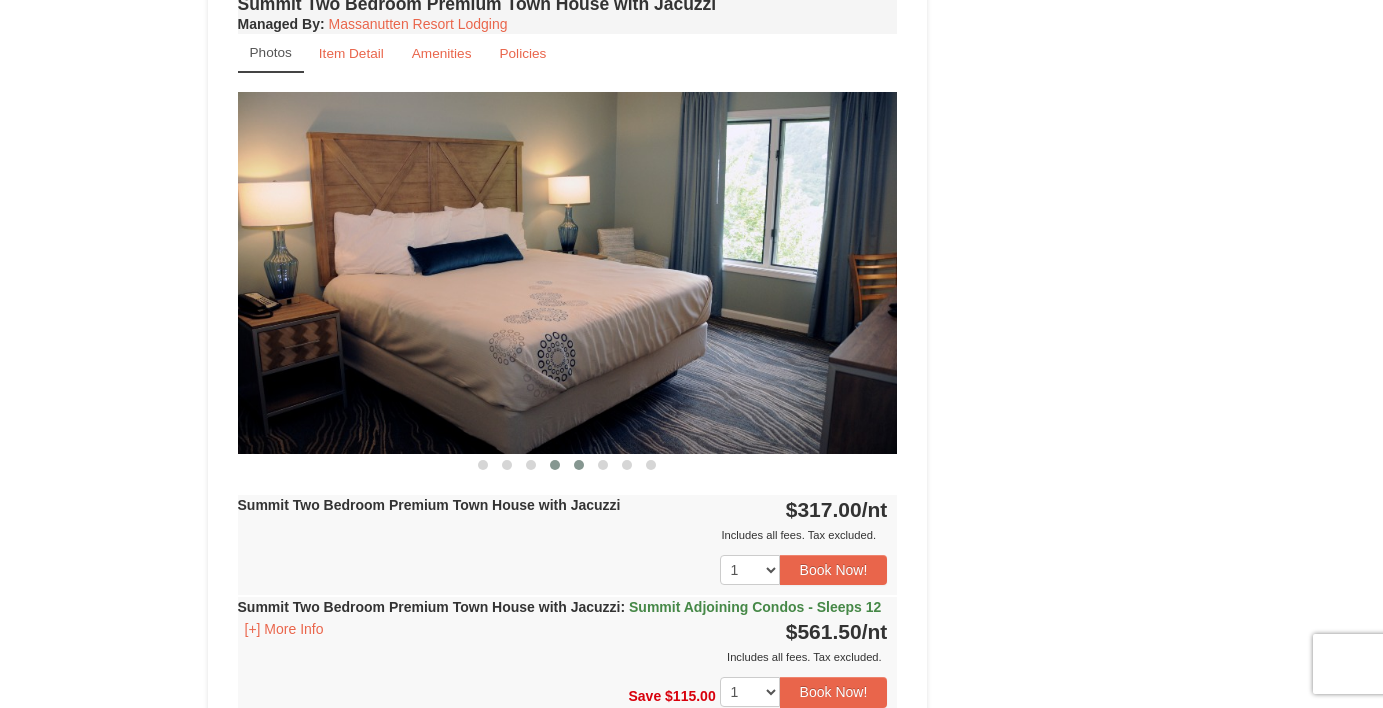 click at bounding box center (579, 465) 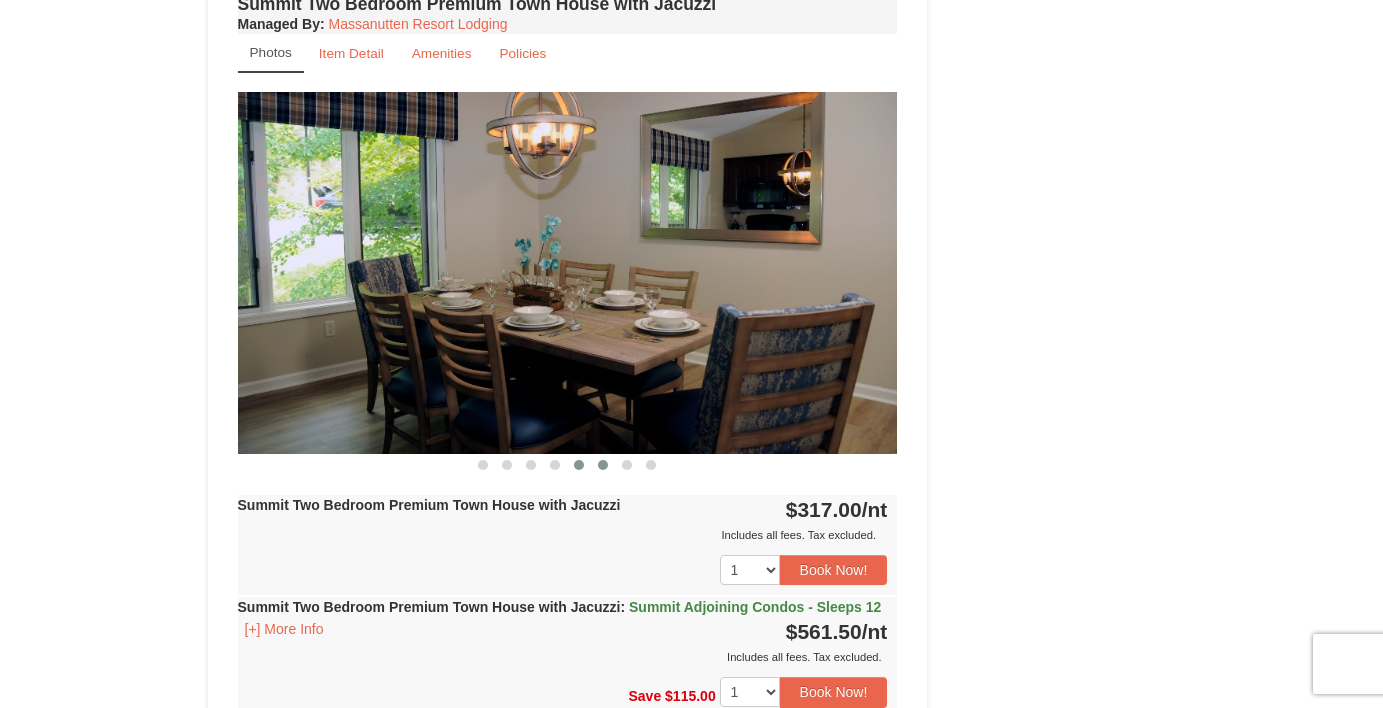 click at bounding box center [603, 465] 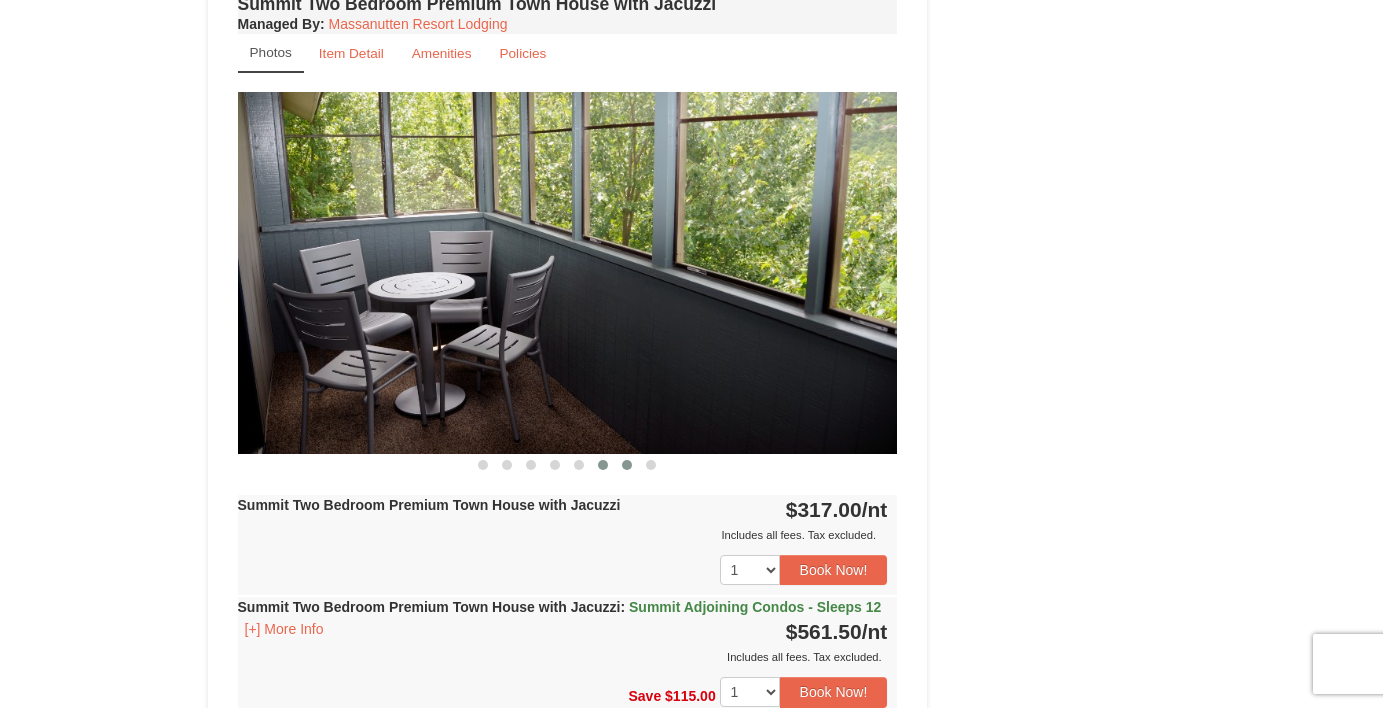 click at bounding box center (627, 465) 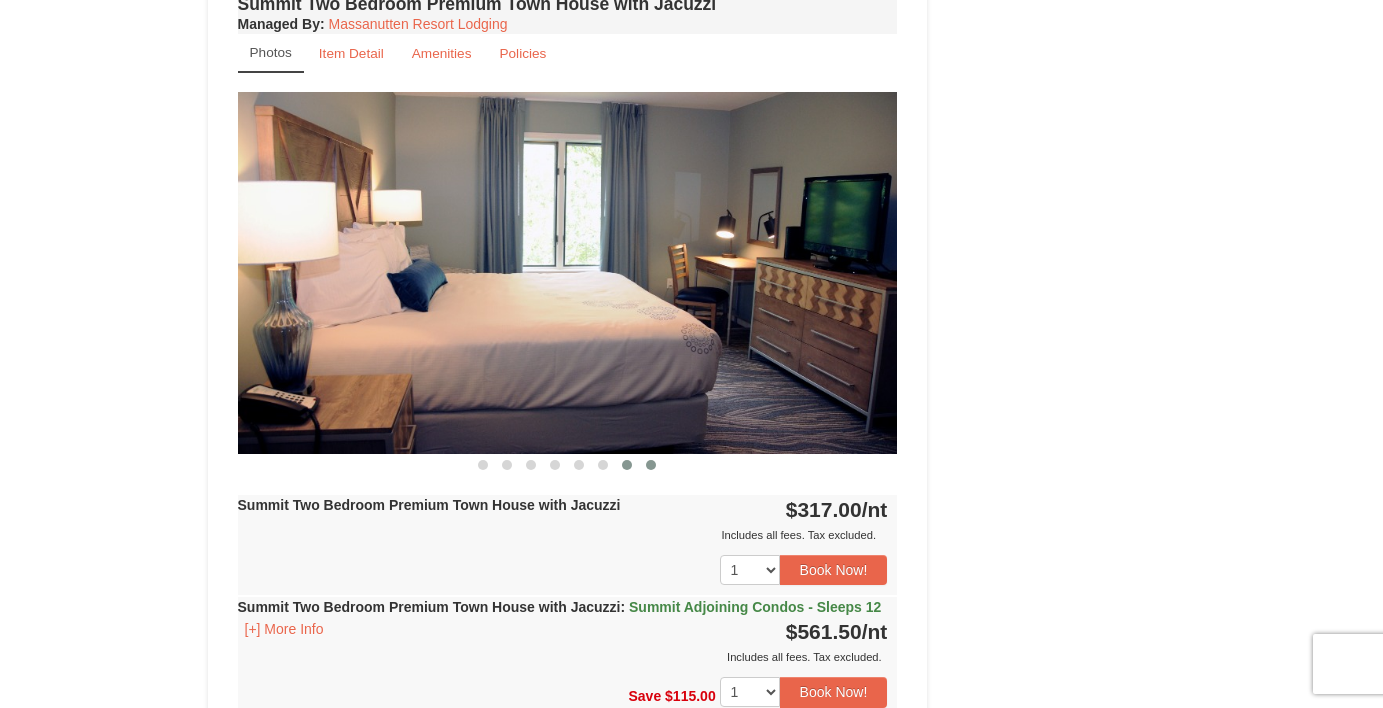 click at bounding box center (651, 465) 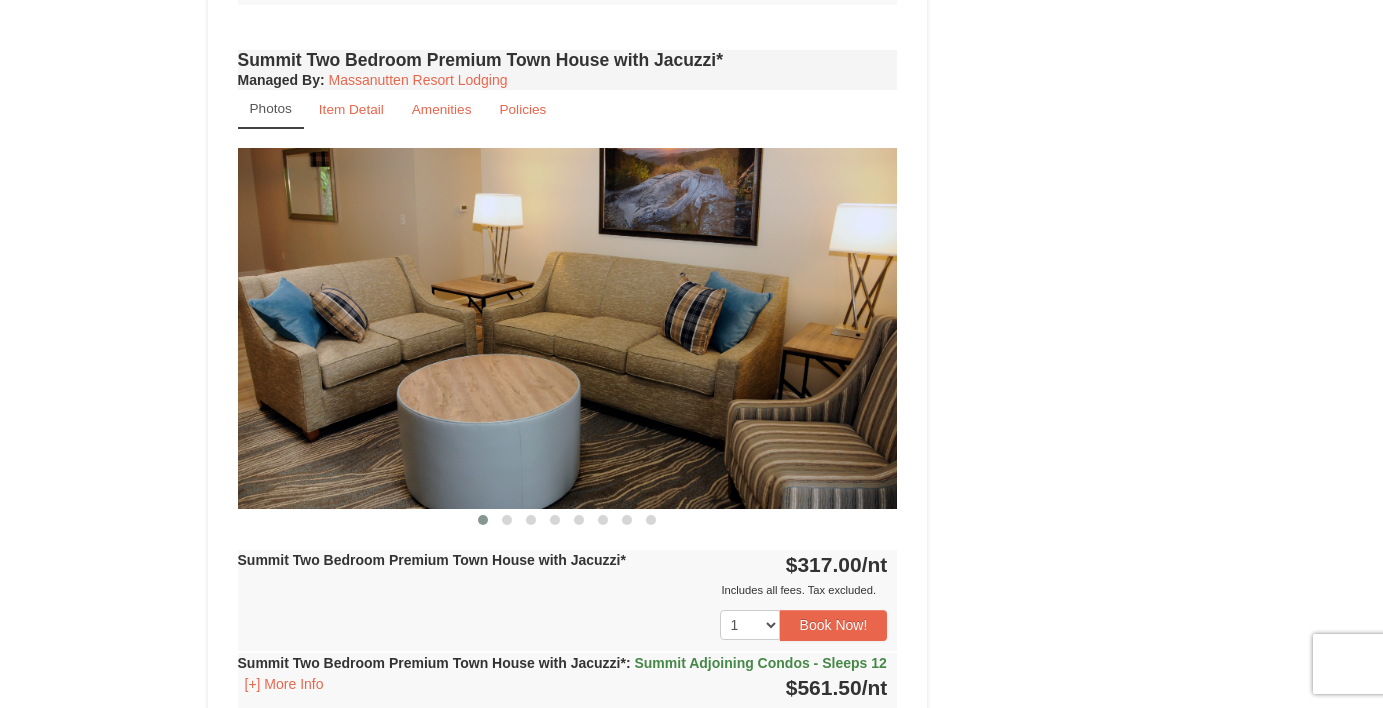 scroll, scrollTop: 3866, scrollLeft: 0, axis: vertical 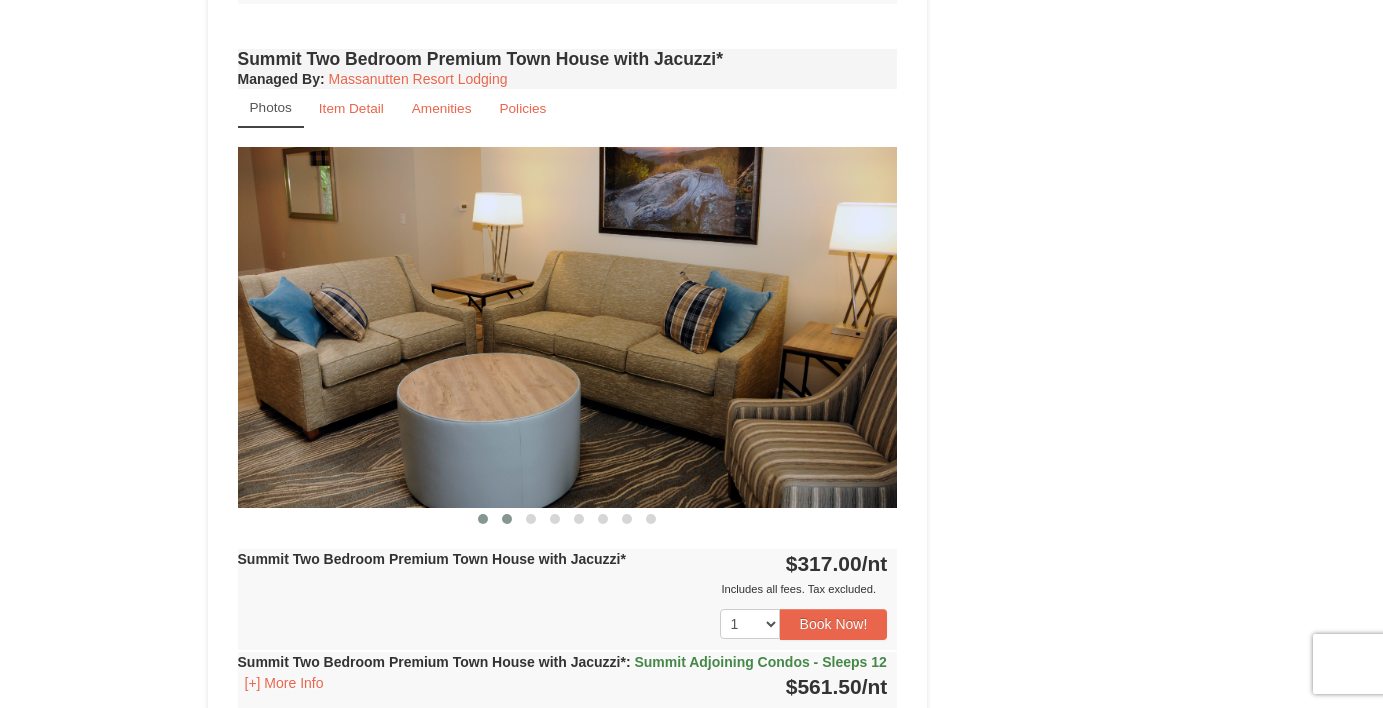 click at bounding box center [507, 519] 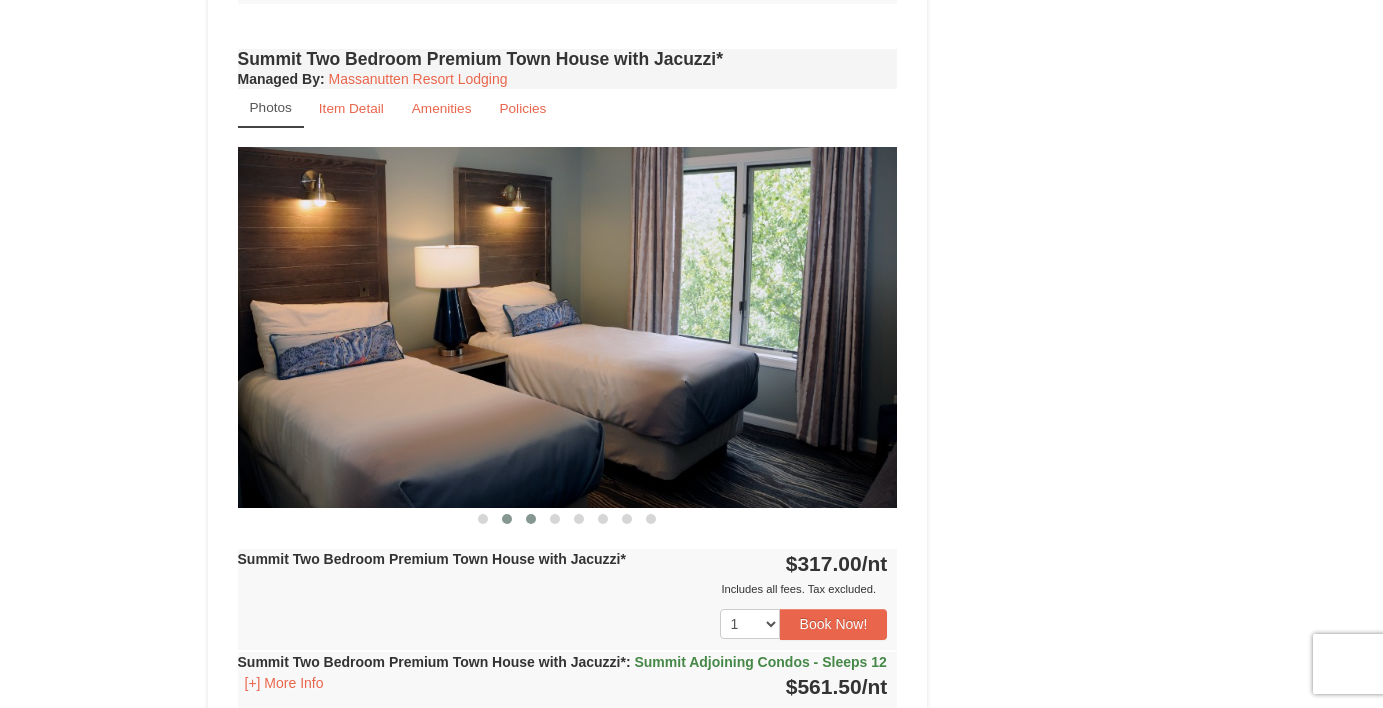 click at bounding box center [531, 519] 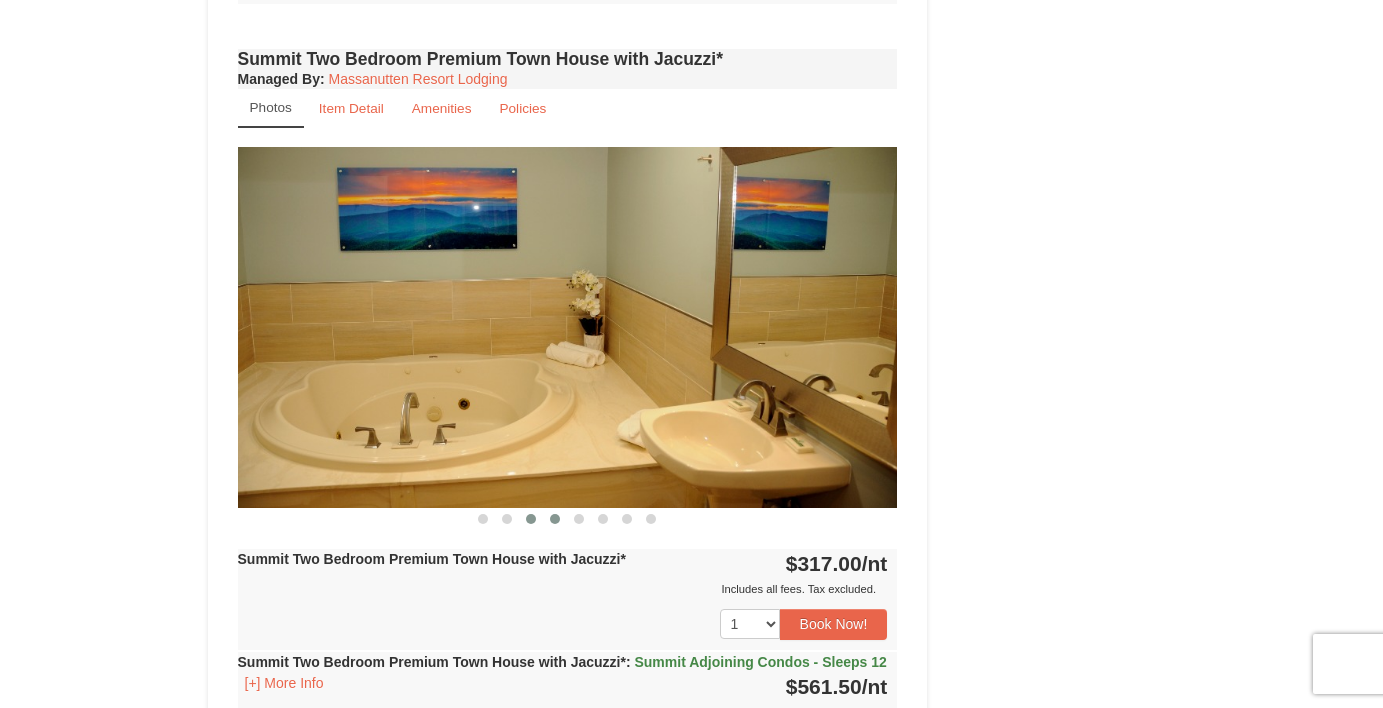 click at bounding box center (555, 519) 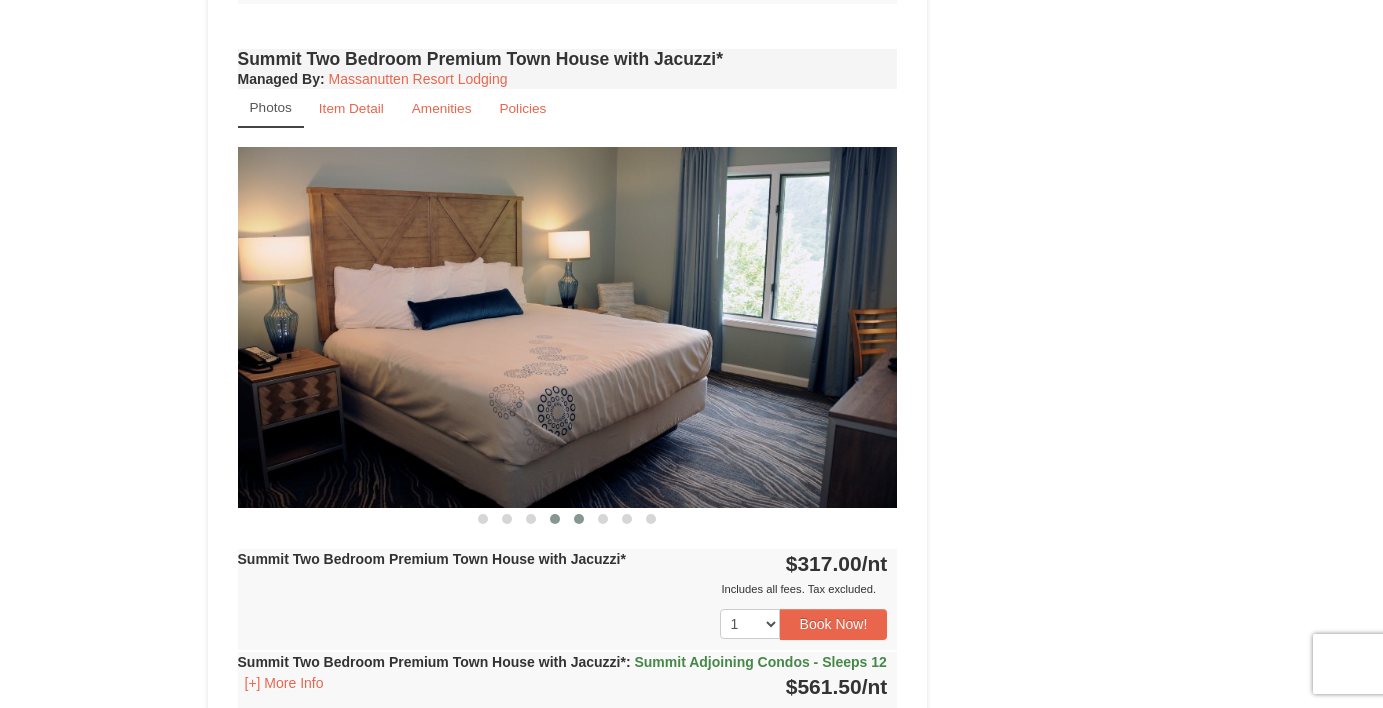 click at bounding box center (579, 519) 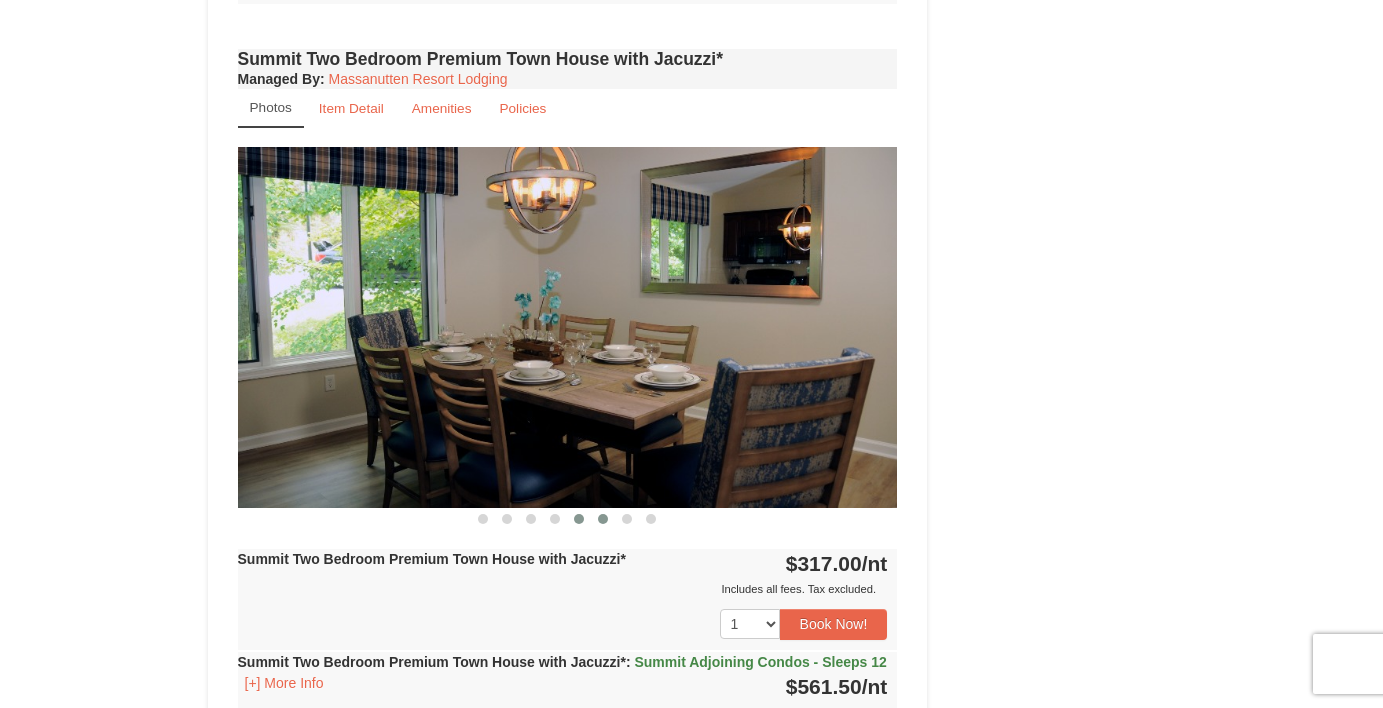 click at bounding box center [603, 519] 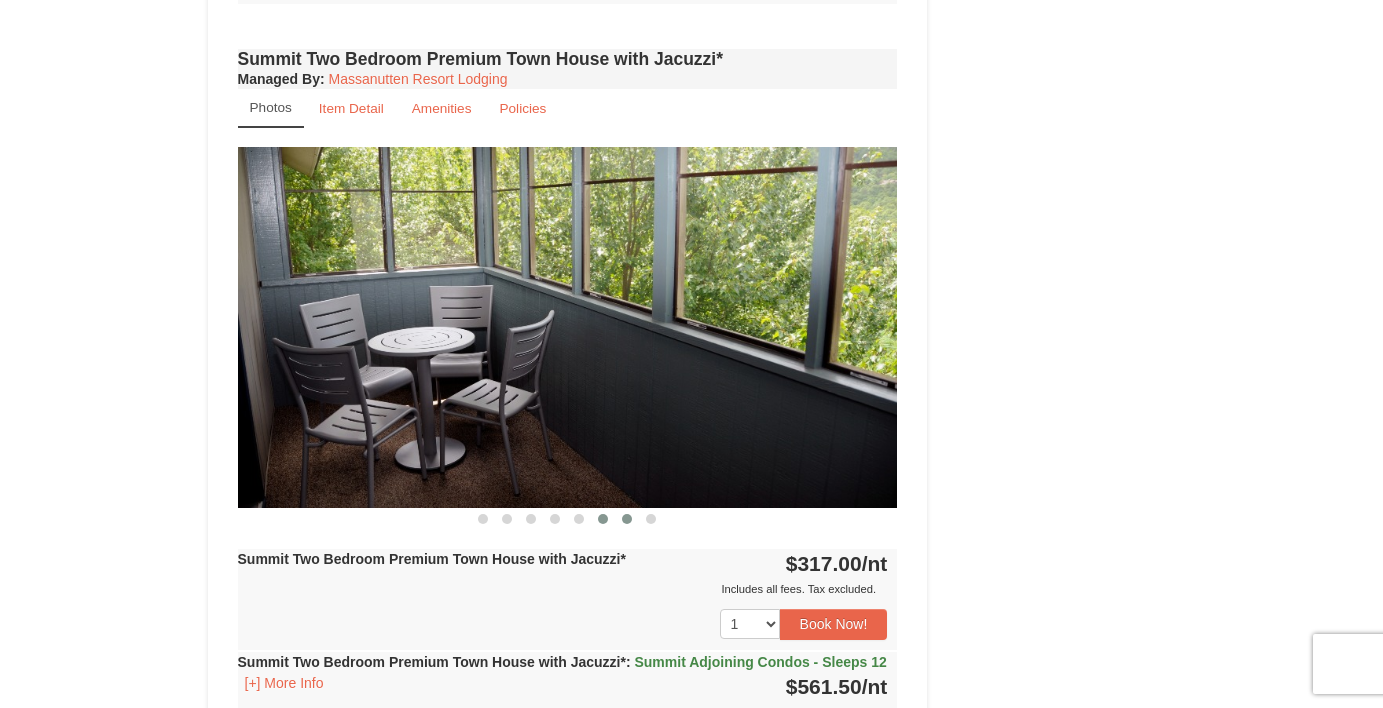 click at bounding box center (627, 519) 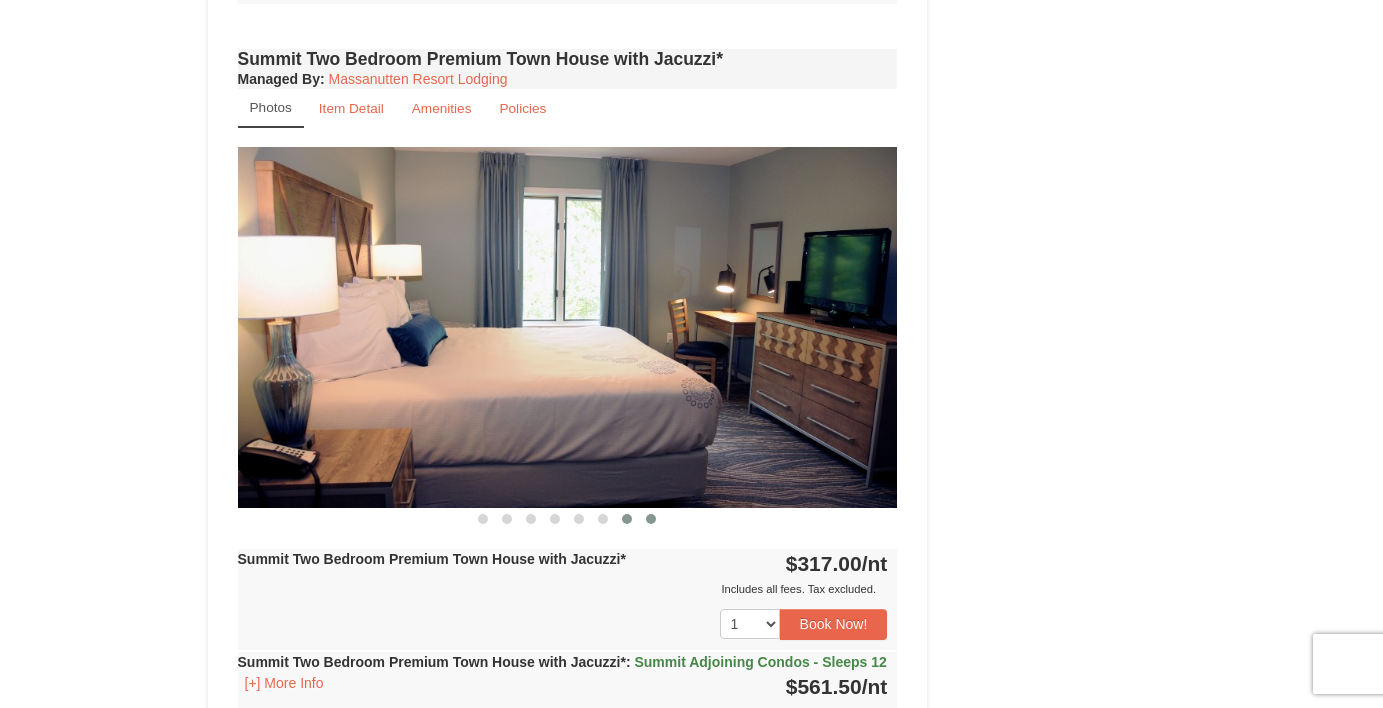 click at bounding box center [651, 519] 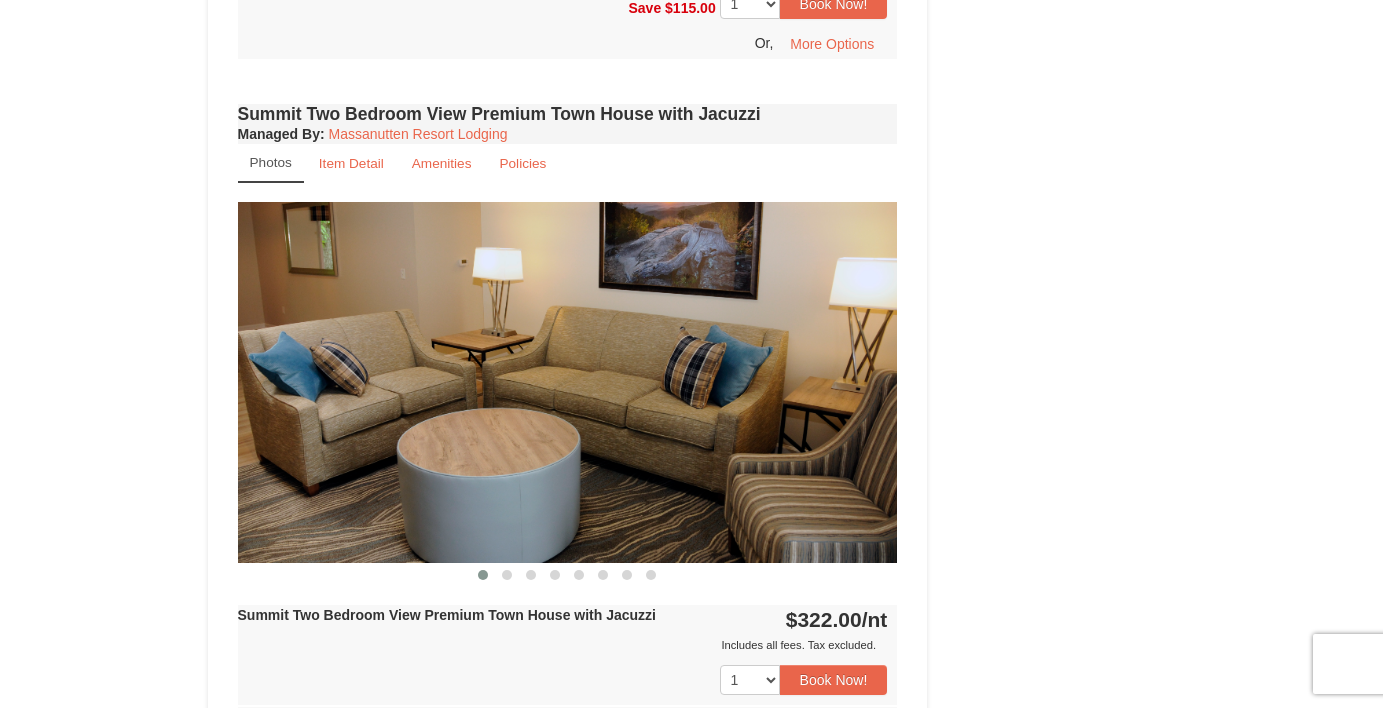 scroll, scrollTop: 4654, scrollLeft: 0, axis: vertical 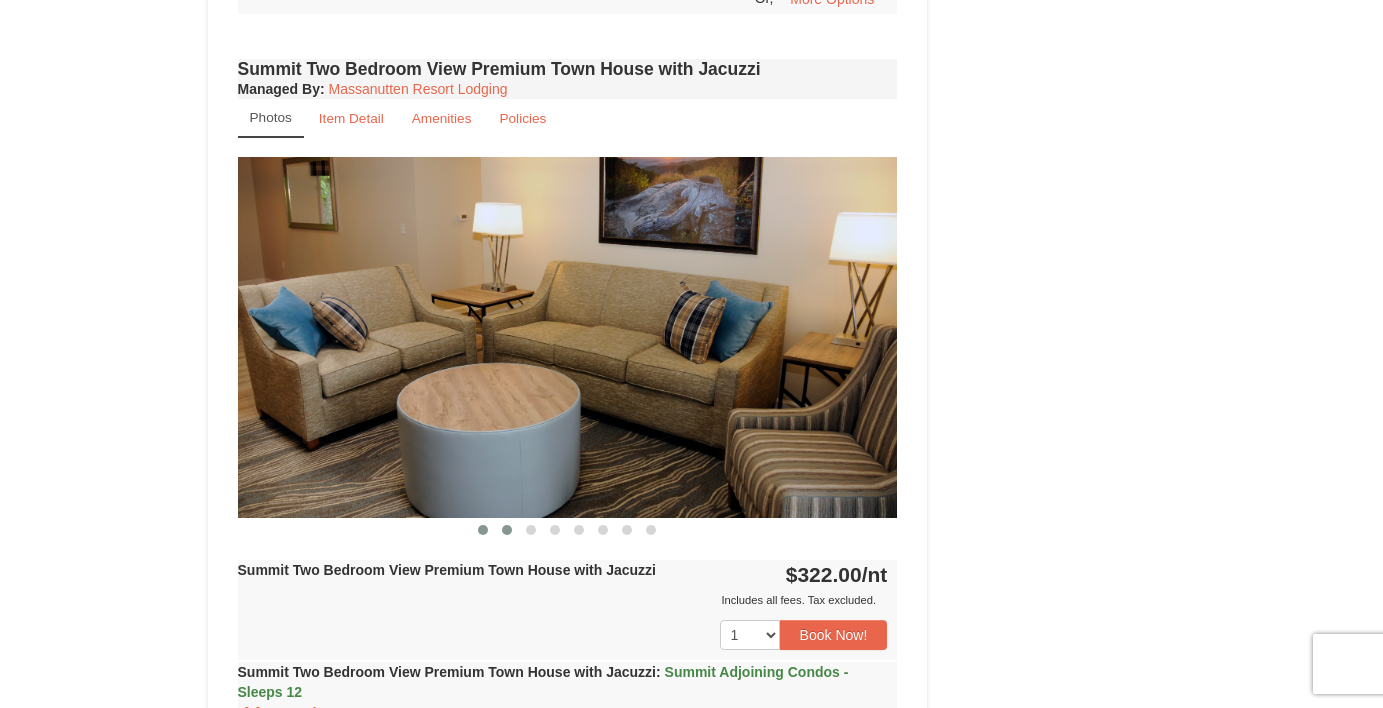 click at bounding box center (507, 530) 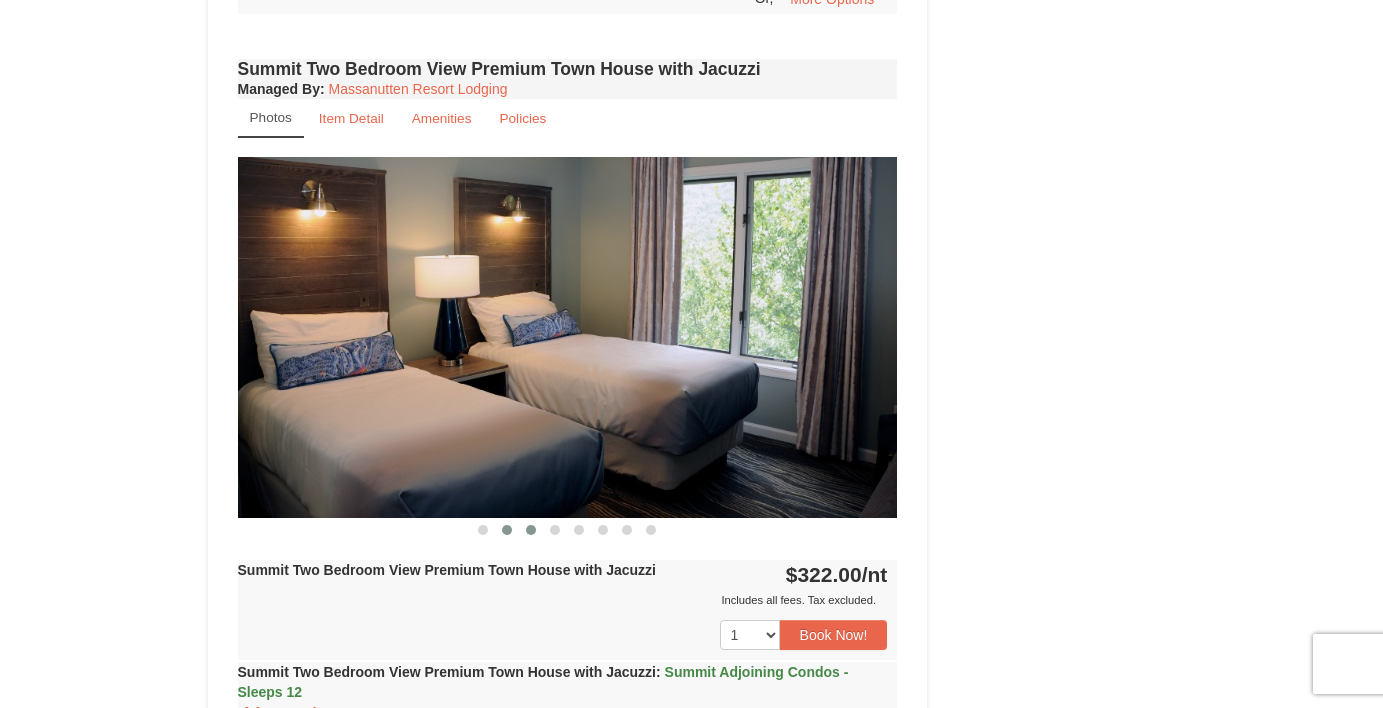 click at bounding box center [531, 530] 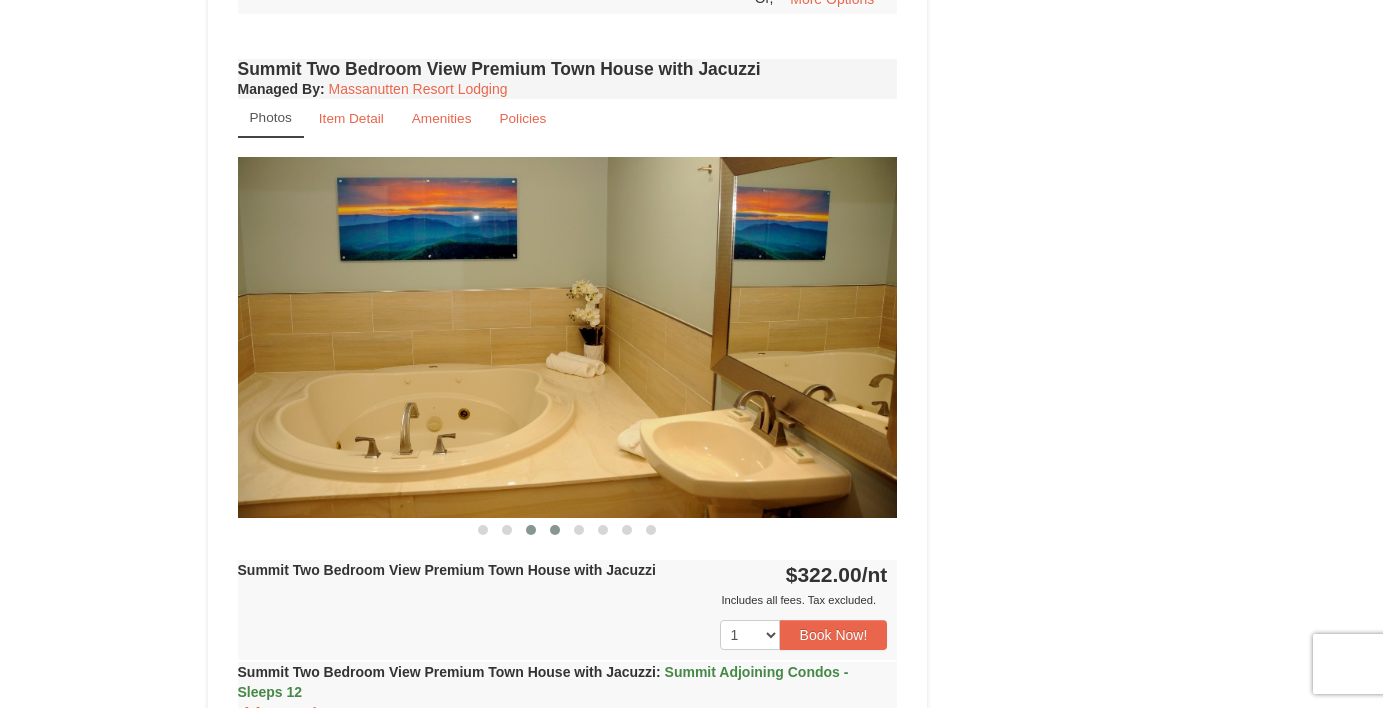 click at bounding box center (555, 530) 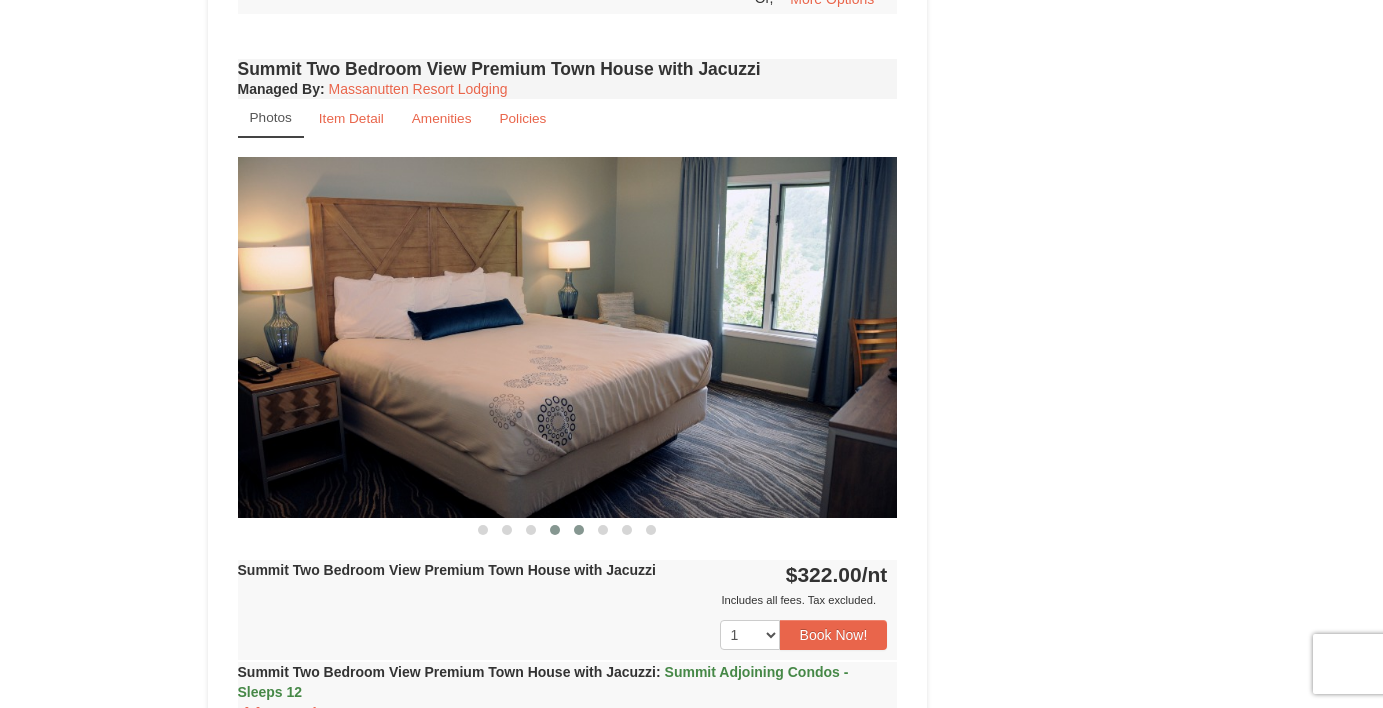 click at bounding box center [579, 530] 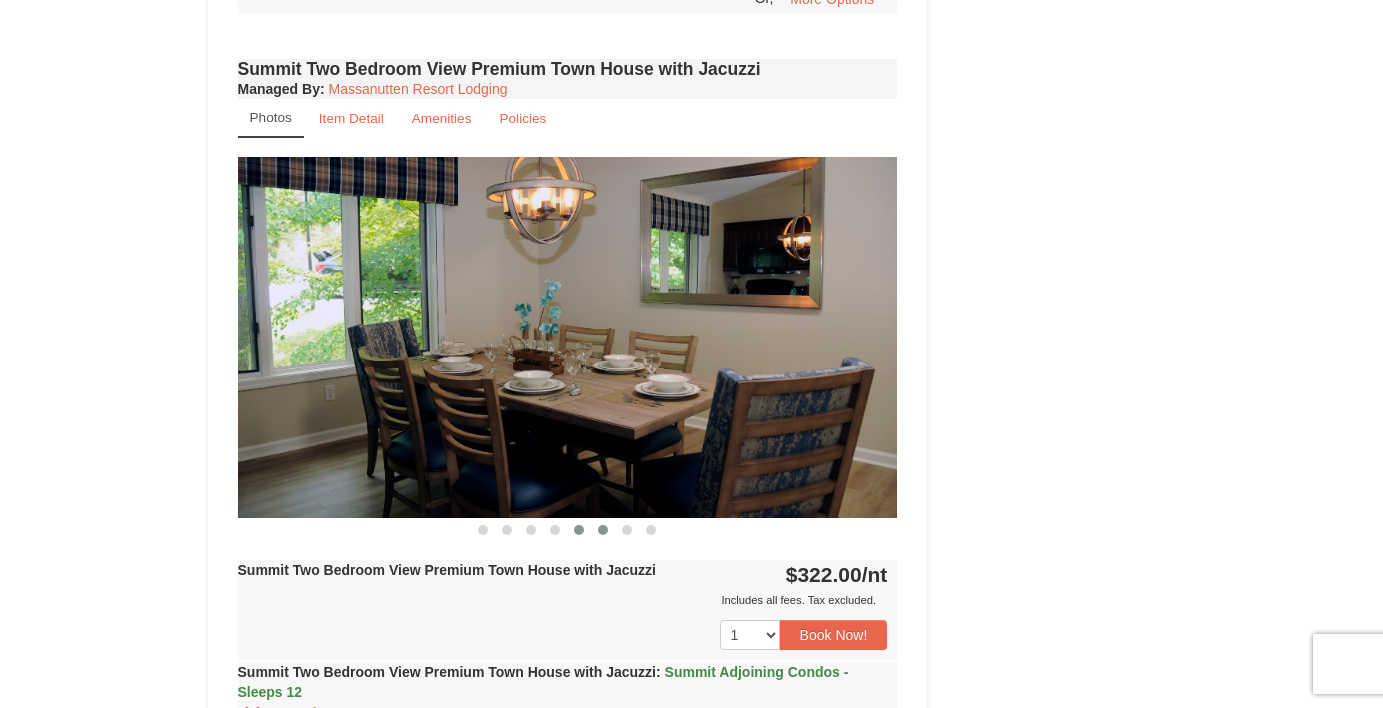 click at bounding box center (603, 530) 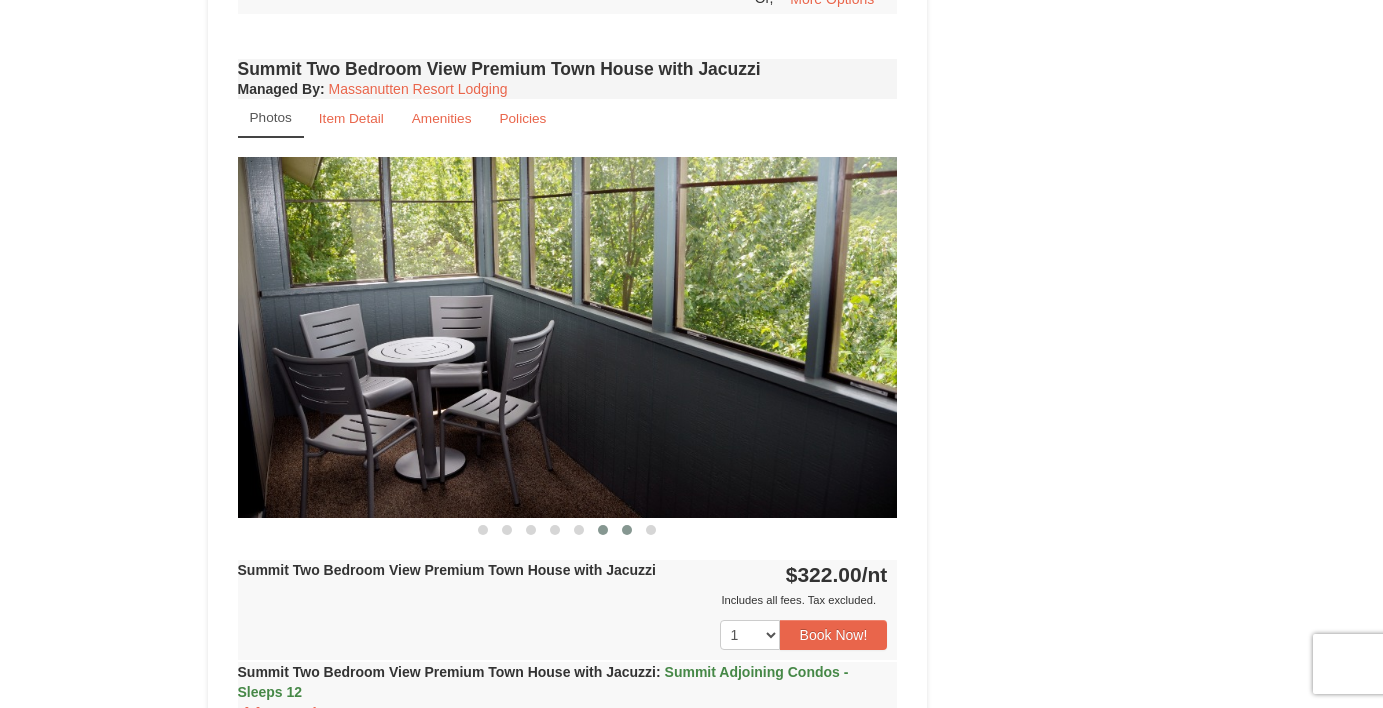 click at bounding box center [627, 530] 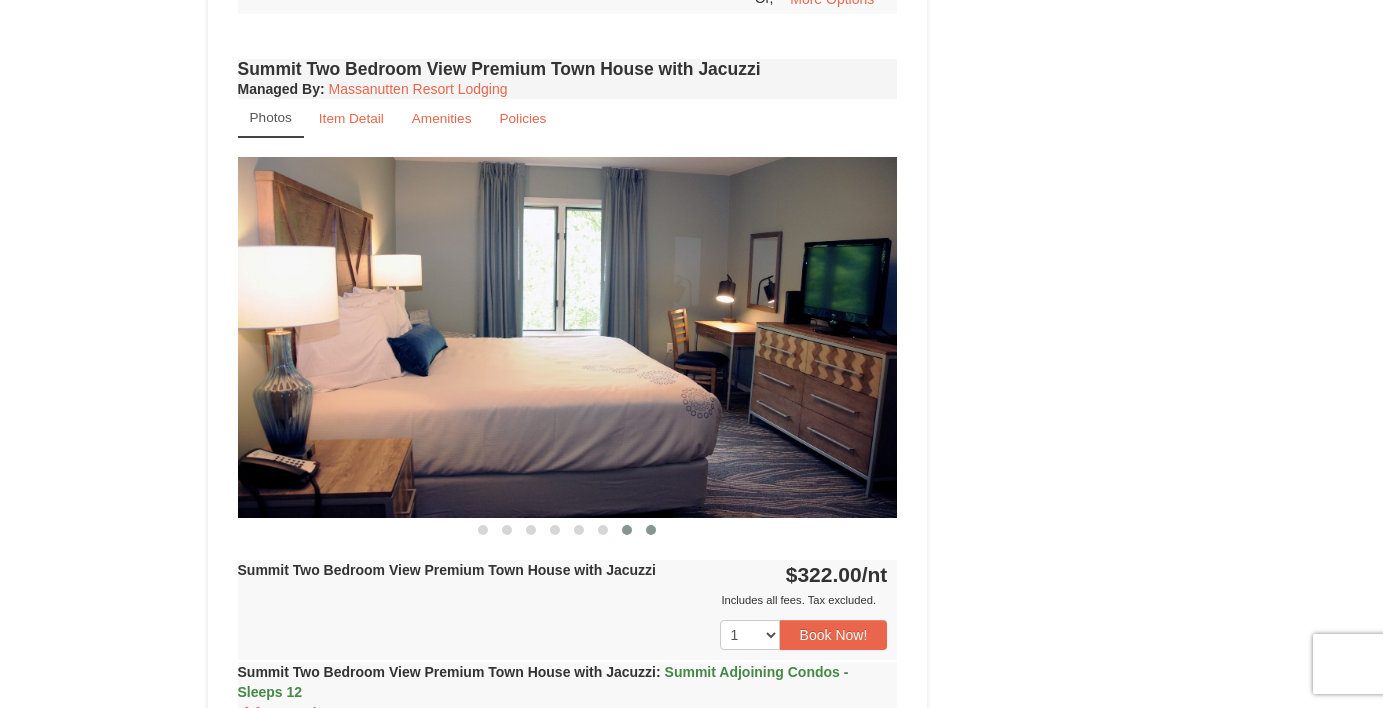 click at bounding box center [651, 530] 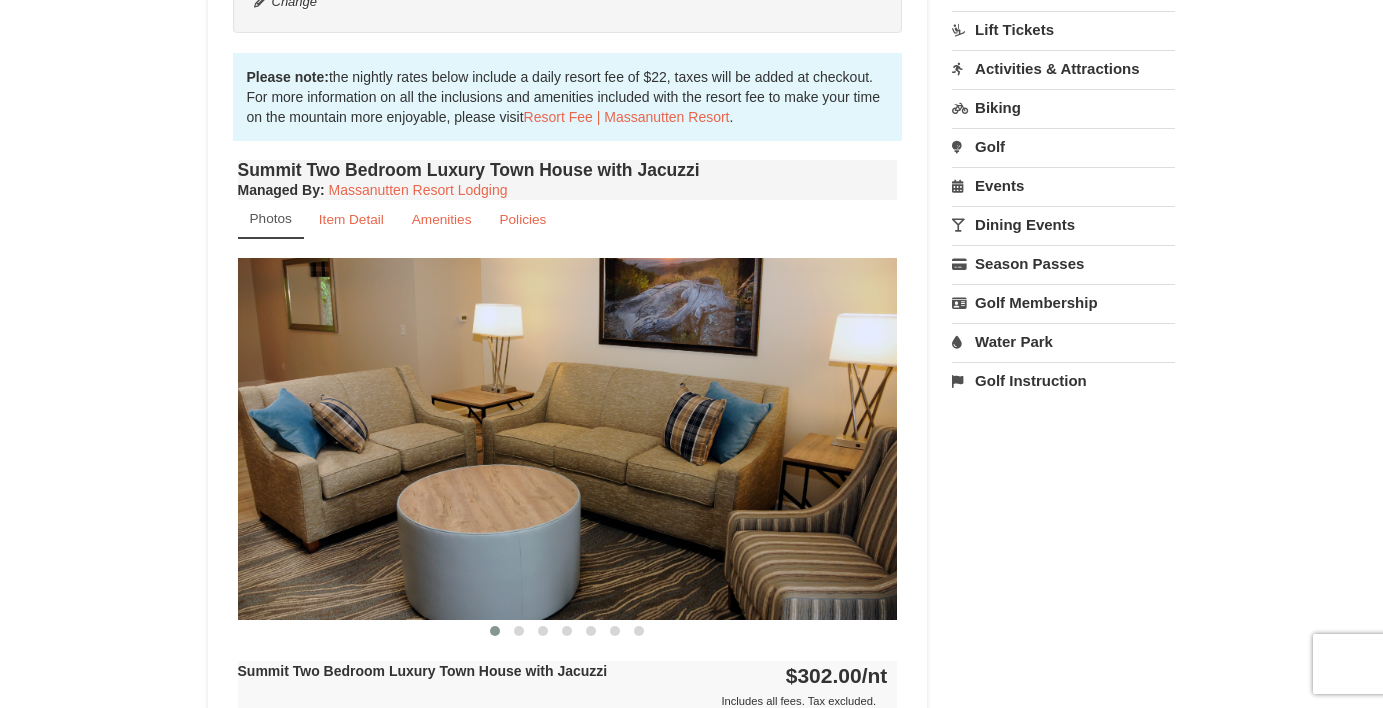 scroll, scrollTop: 0, scrollLeft: 0, axis: both 